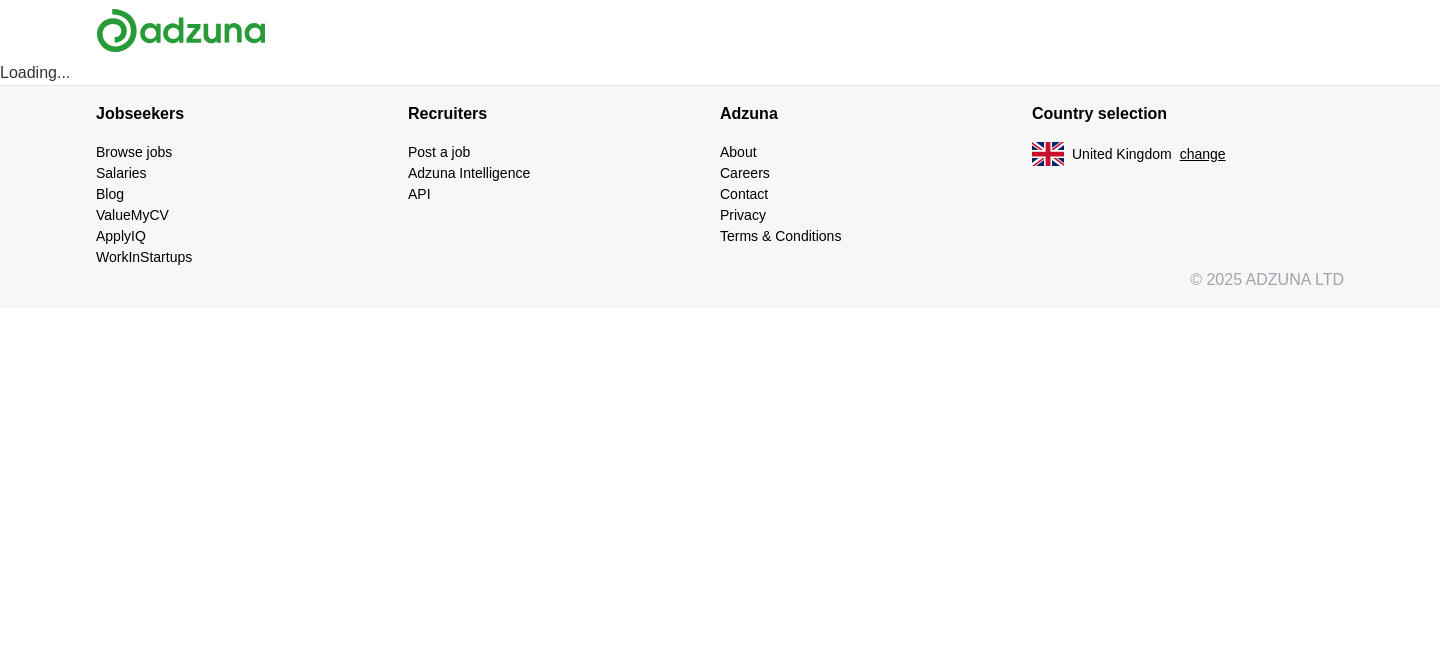 scroll, scrollTop: 0, scrollLeft: 0, axis: both 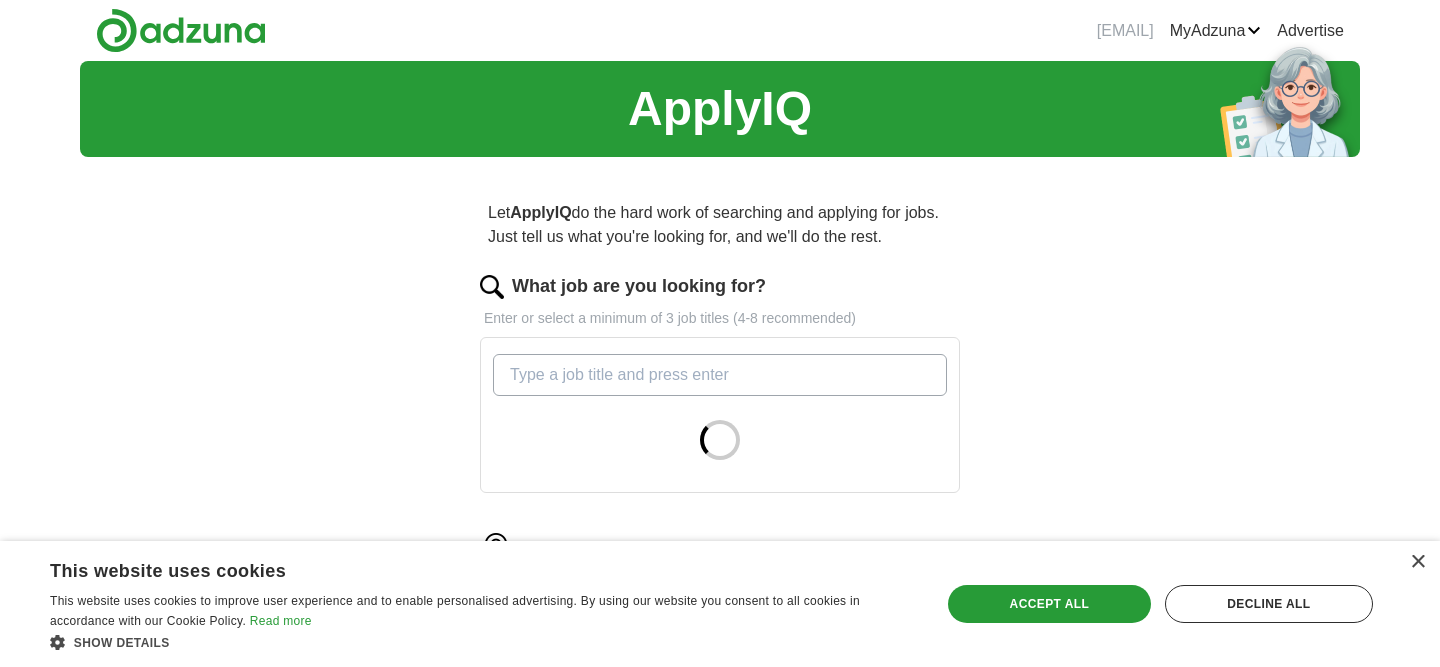 click on "What job are you looking for?" at bounding box center (720, 375) 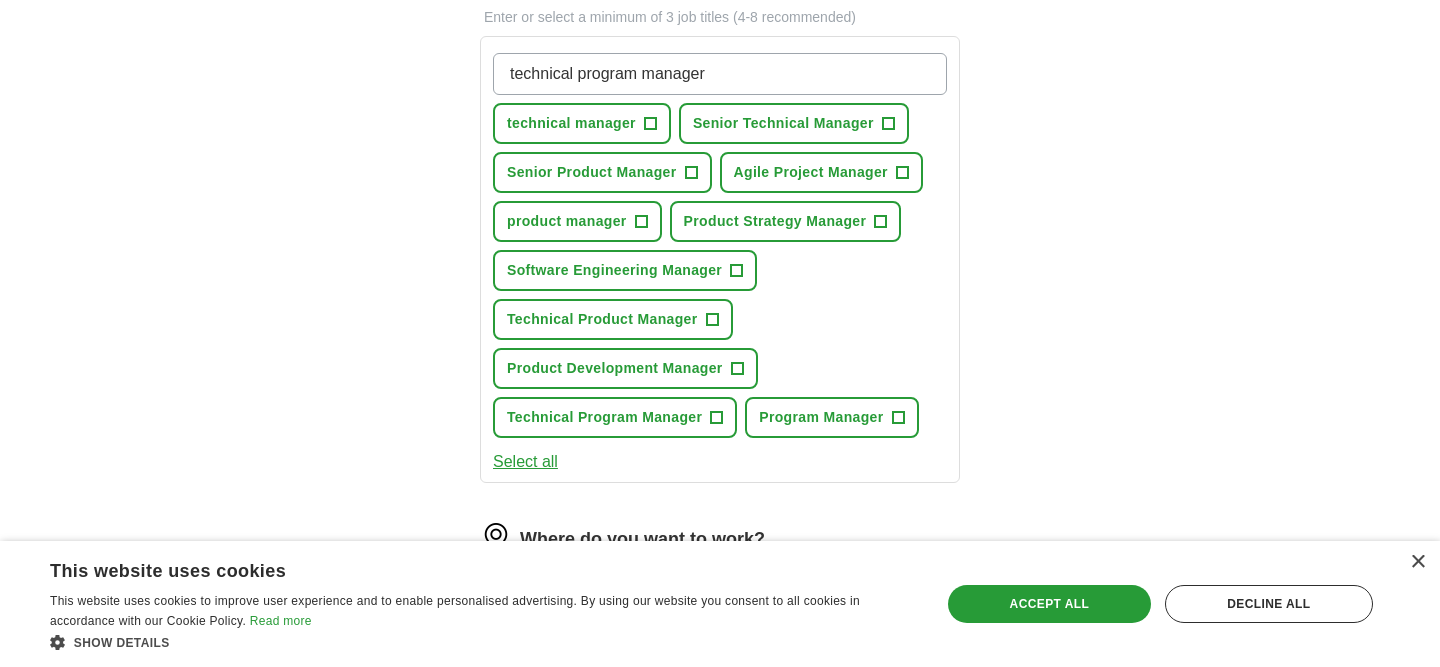 scroll, scrollTop: 312, scrollLeft: 0, axis: vertical 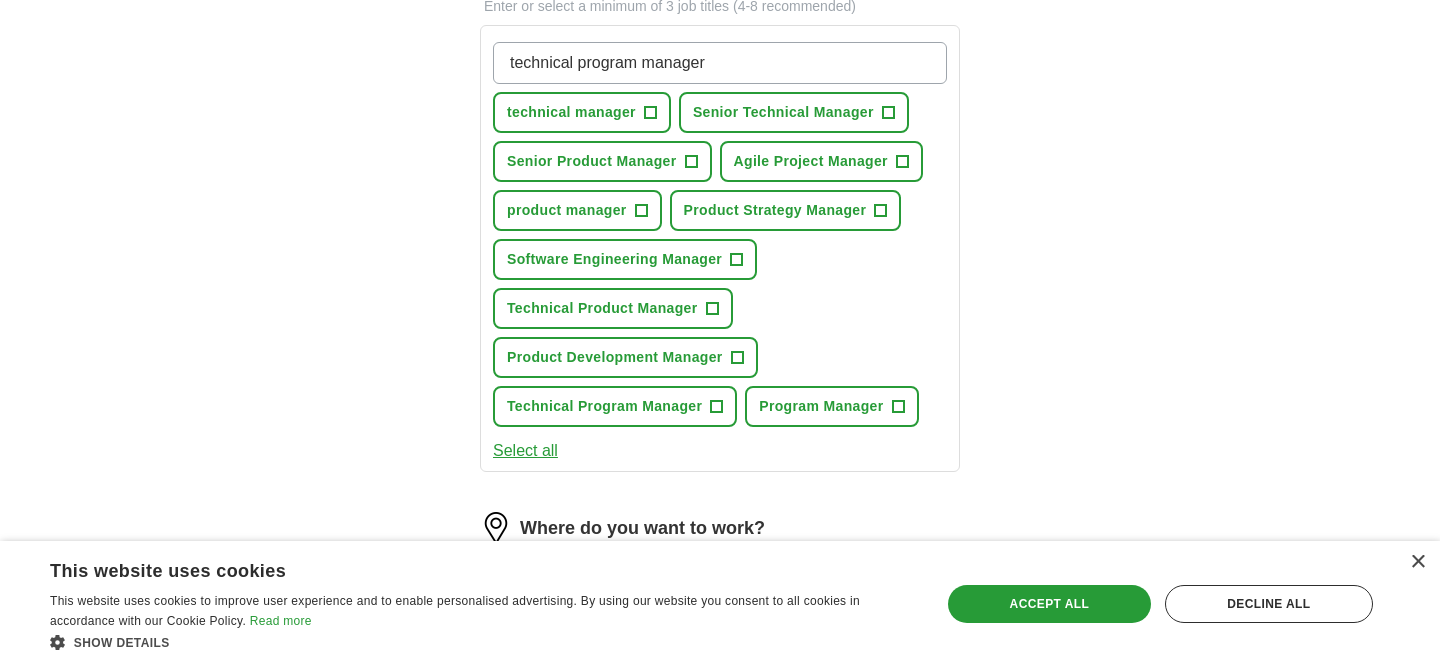 type on "technical program manager" 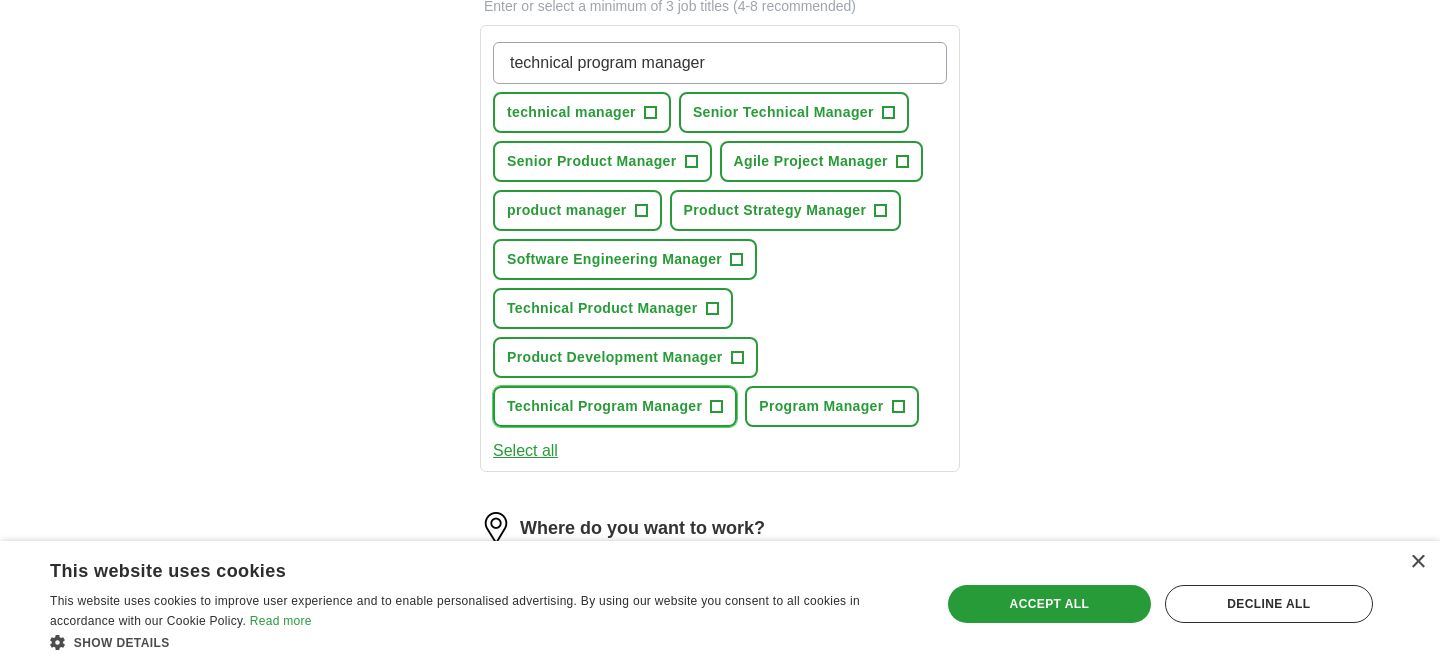 click on "+" at bounding box center (717, 407) 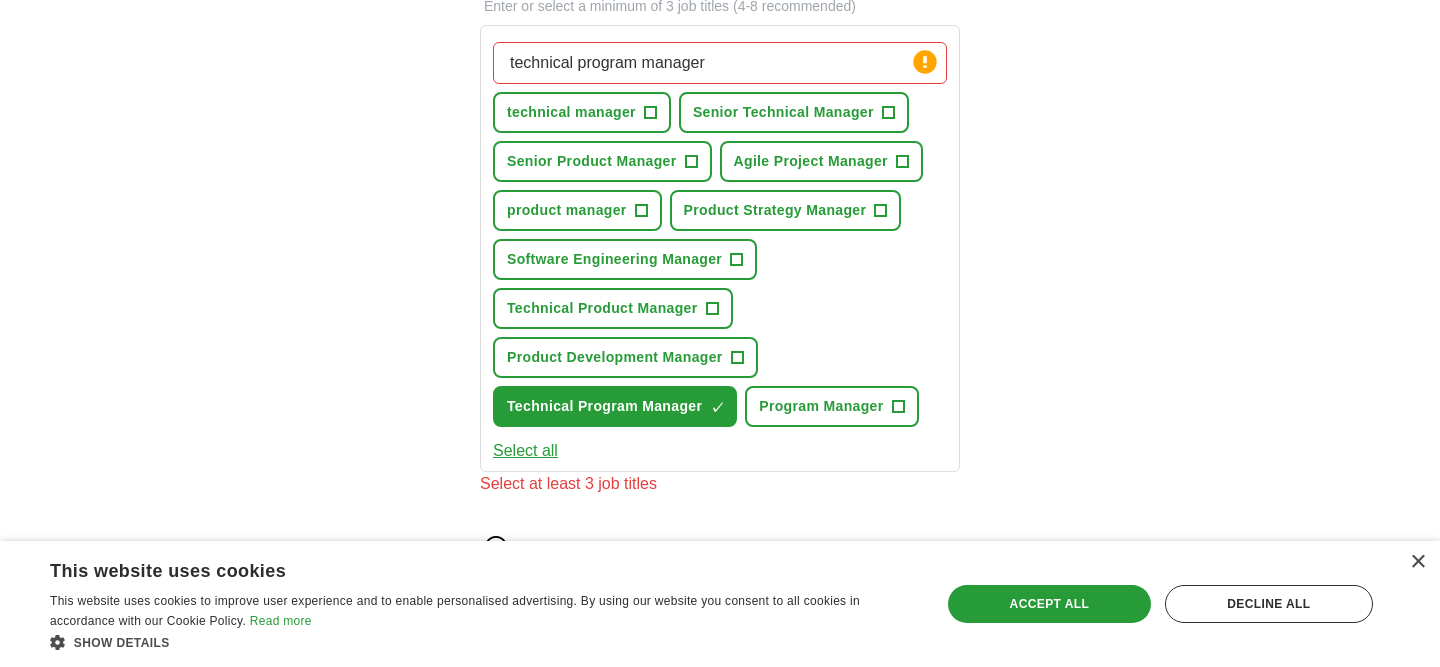 drag, startPoint x: 717, startPoint y: 64, endPoint x: 503, endPoint y: 66, distance: 214.00934 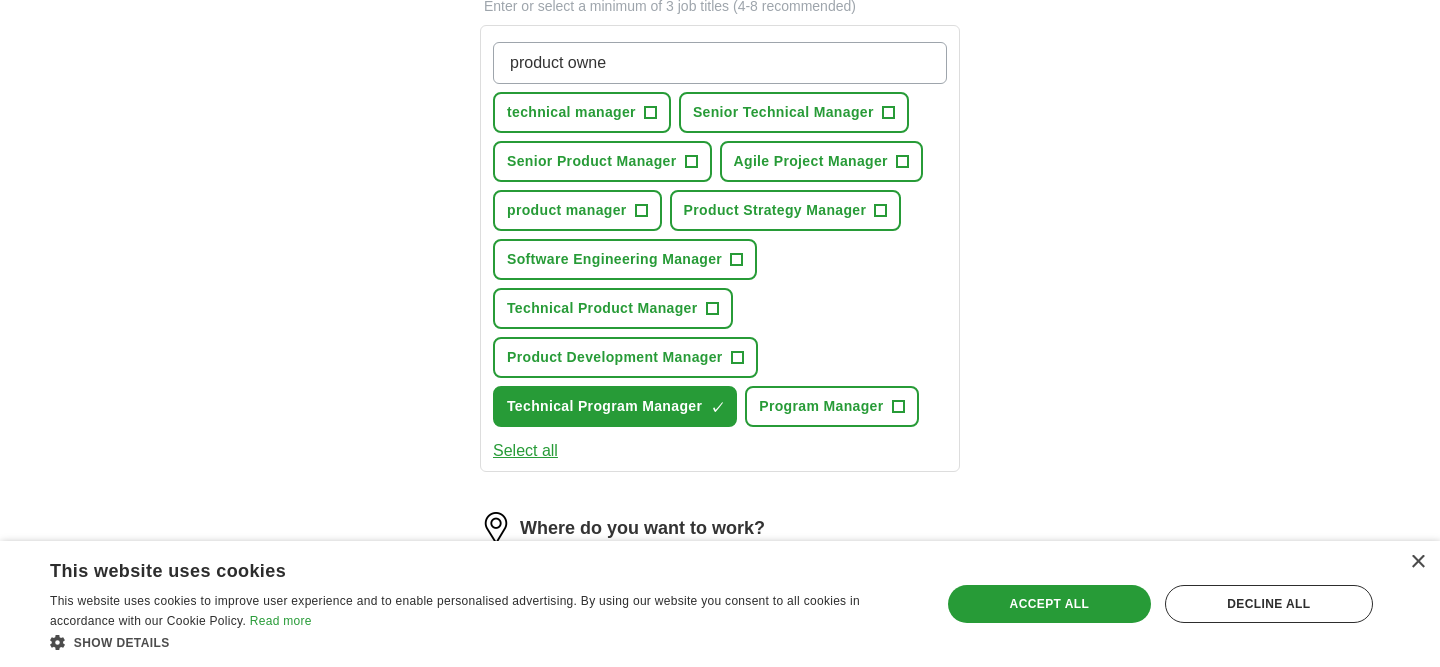type on "product owner" 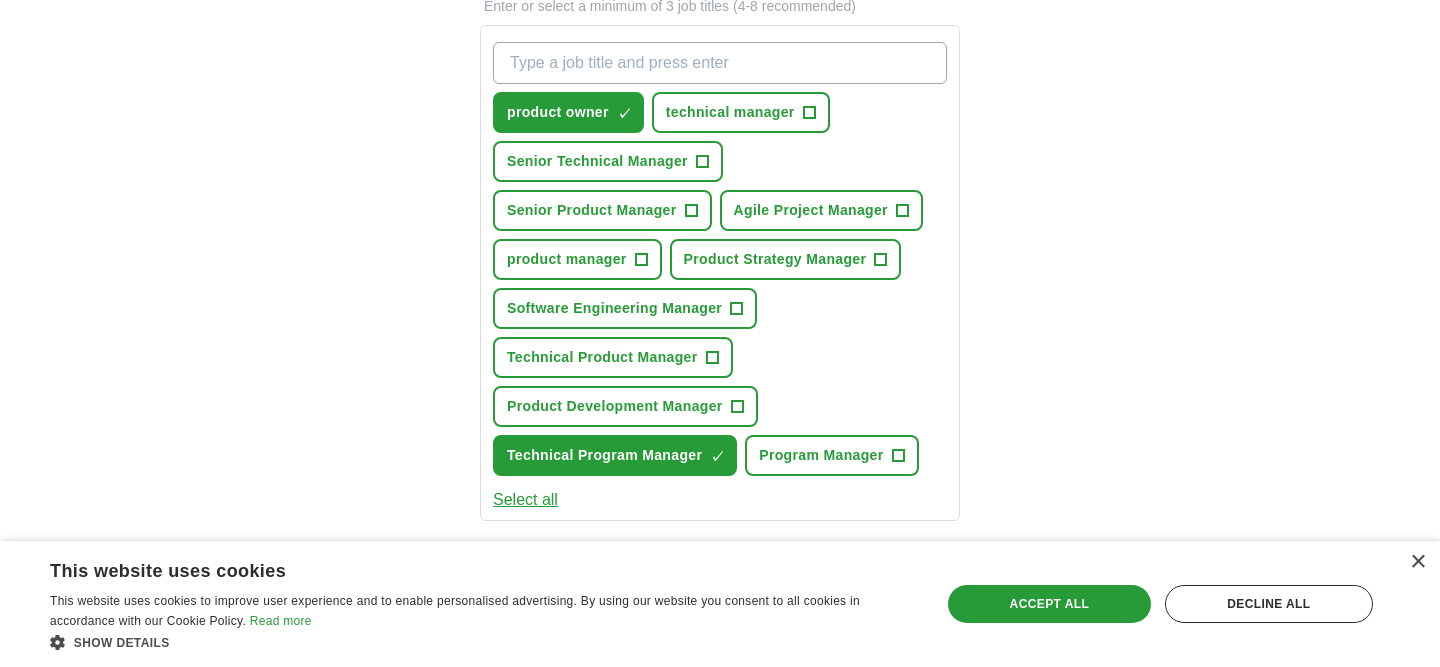 type 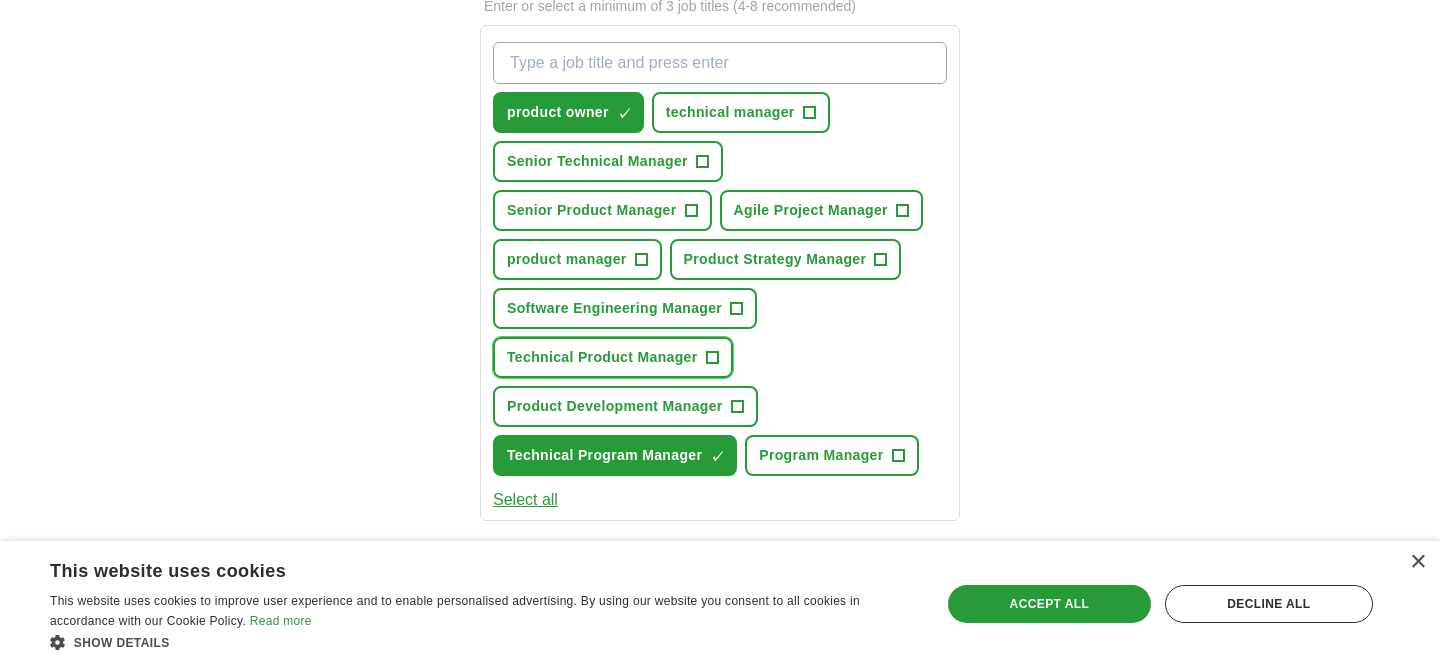 click on "+" at bounding box center [712, 358] 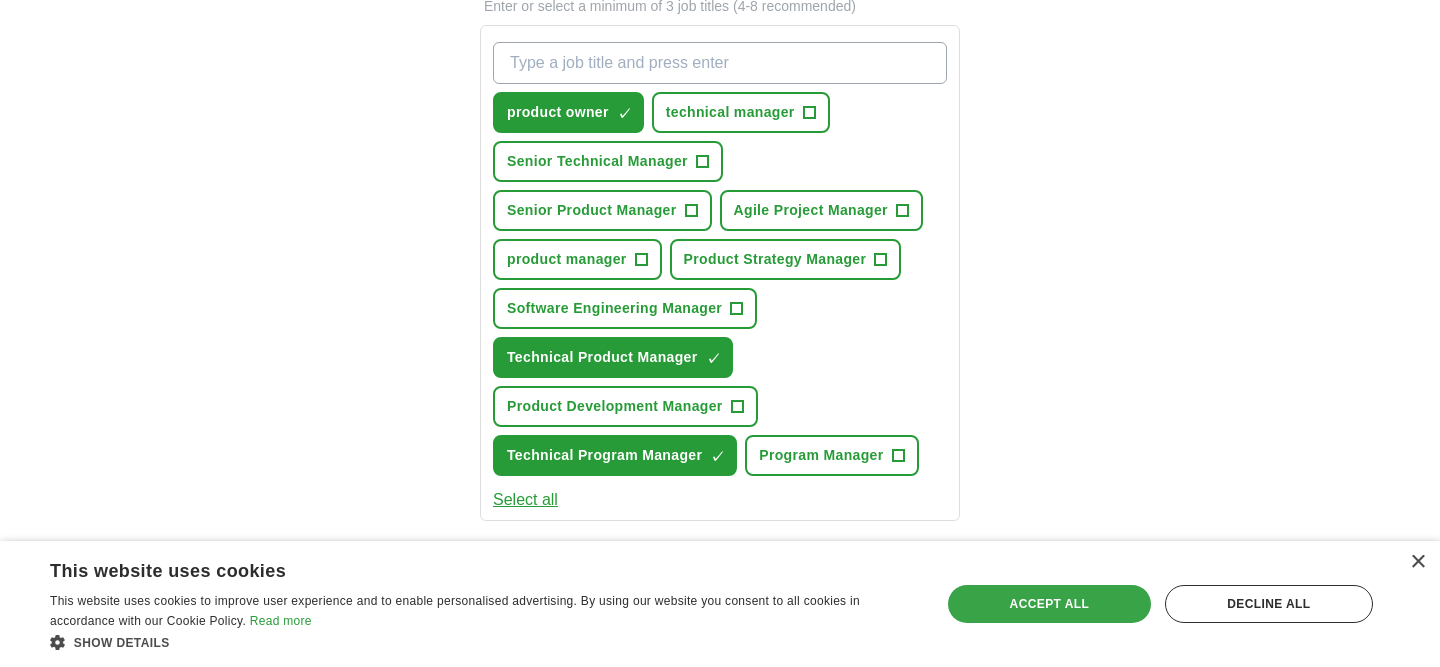 click on "Accept all" at bounding box center [1049, 604] 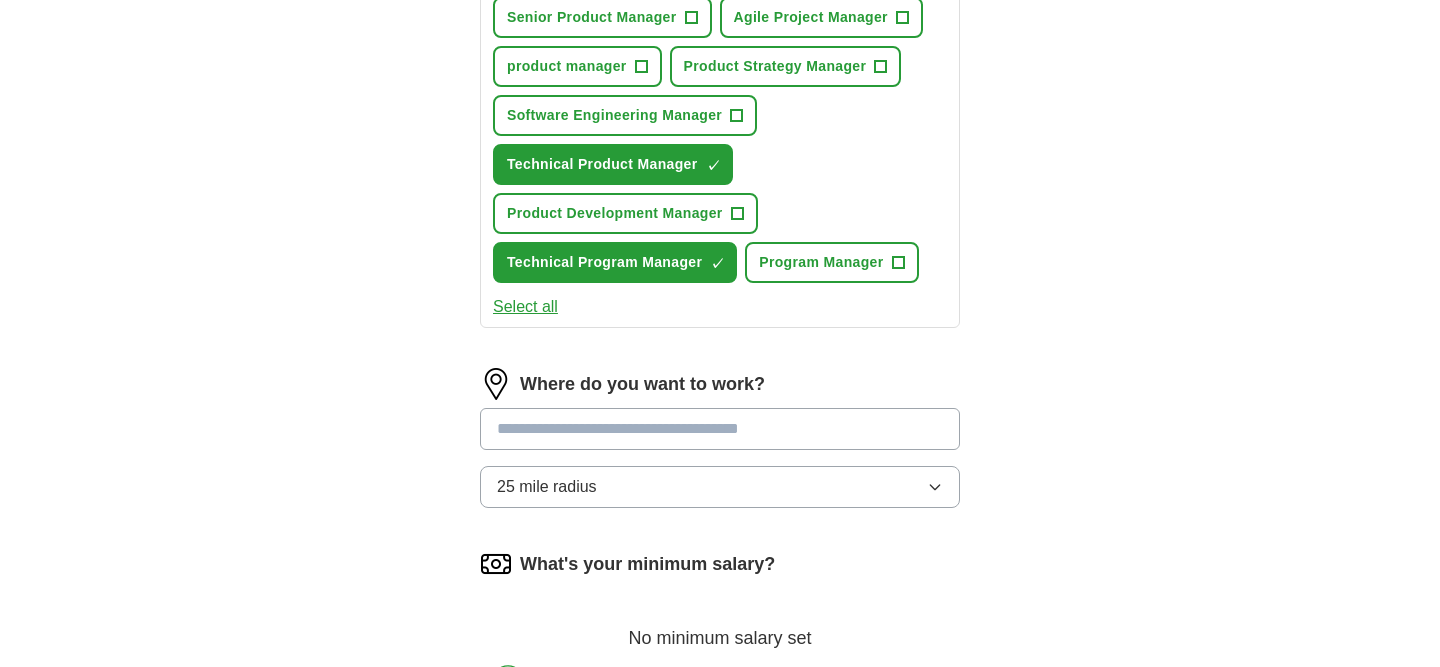 scroll, scrollTop: 577, scrollLeft: 0, axis: vertical 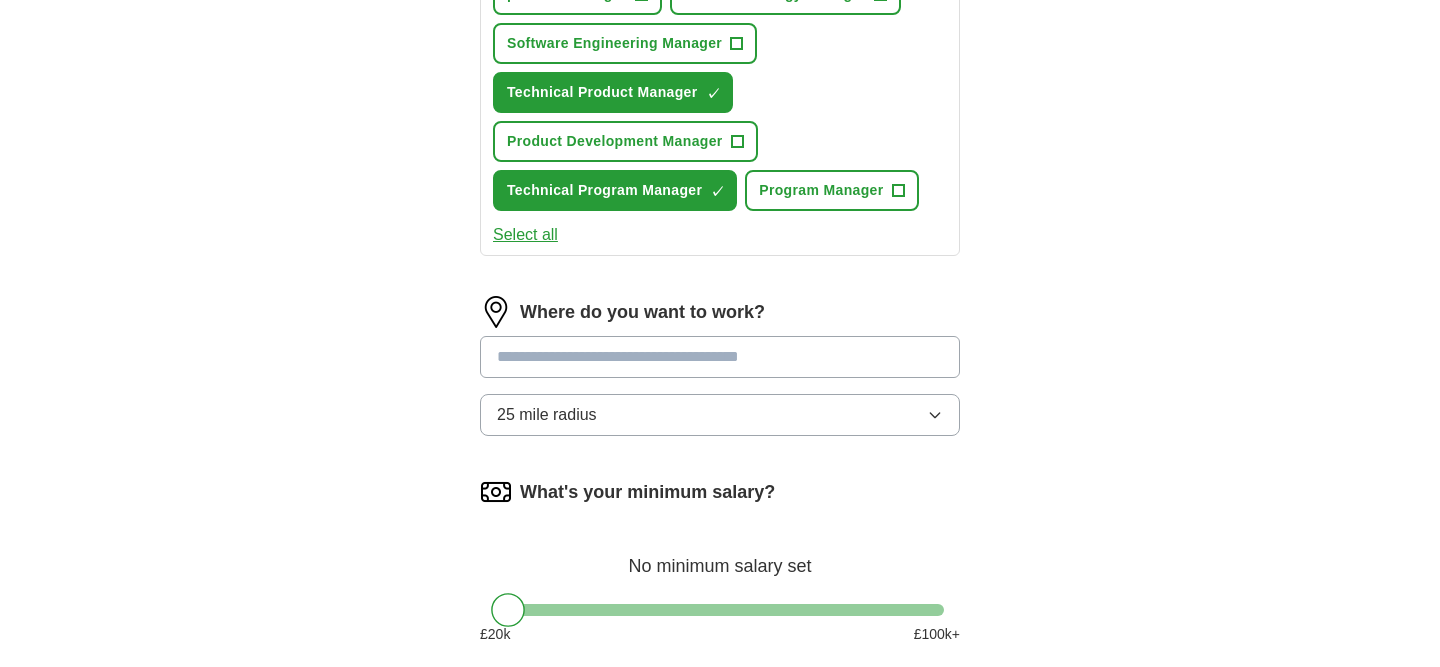 click at bounding box center (720, 357) 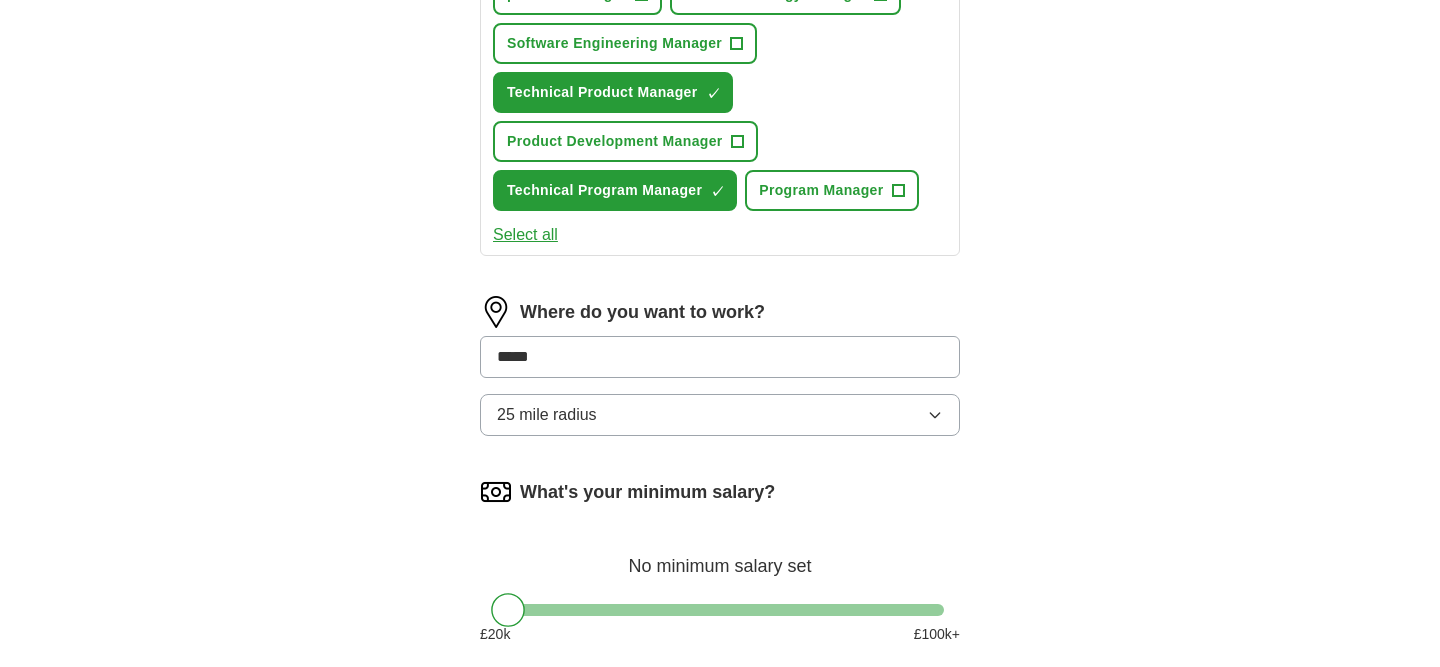 type on "******" 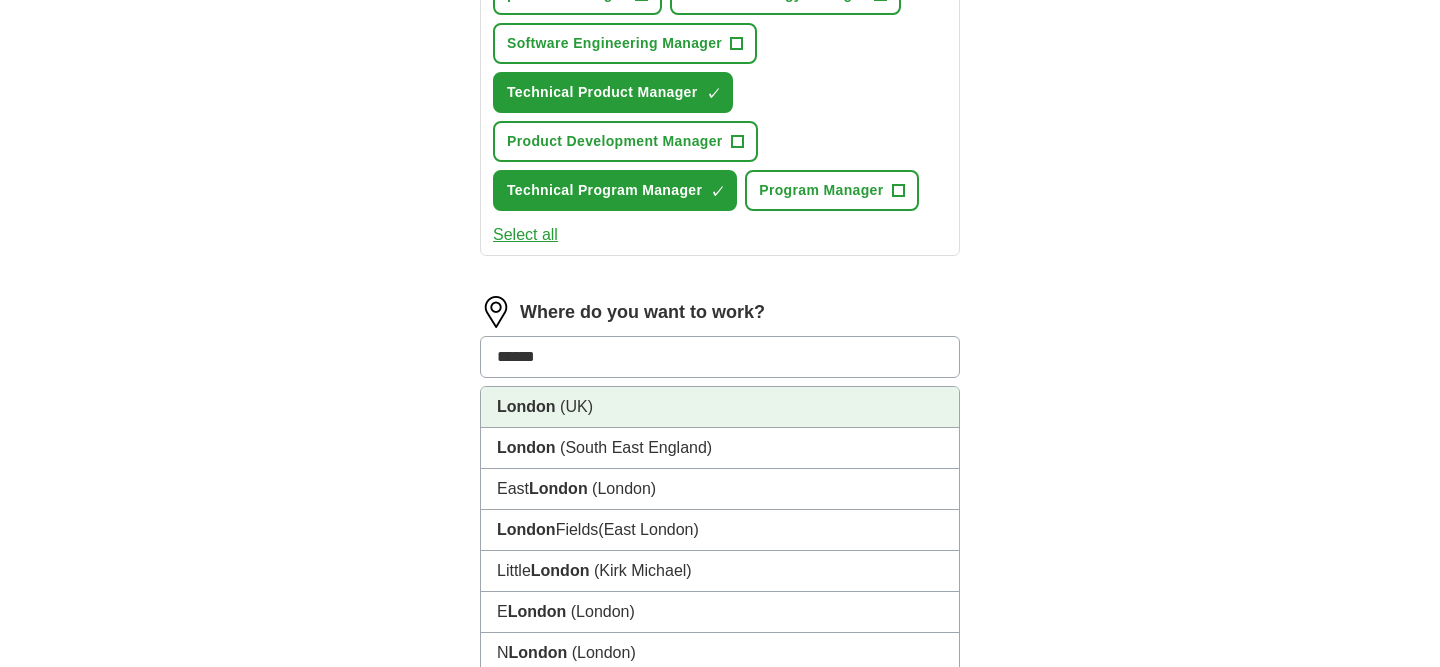 click on "(UK)" at bounding box center (576, 406) 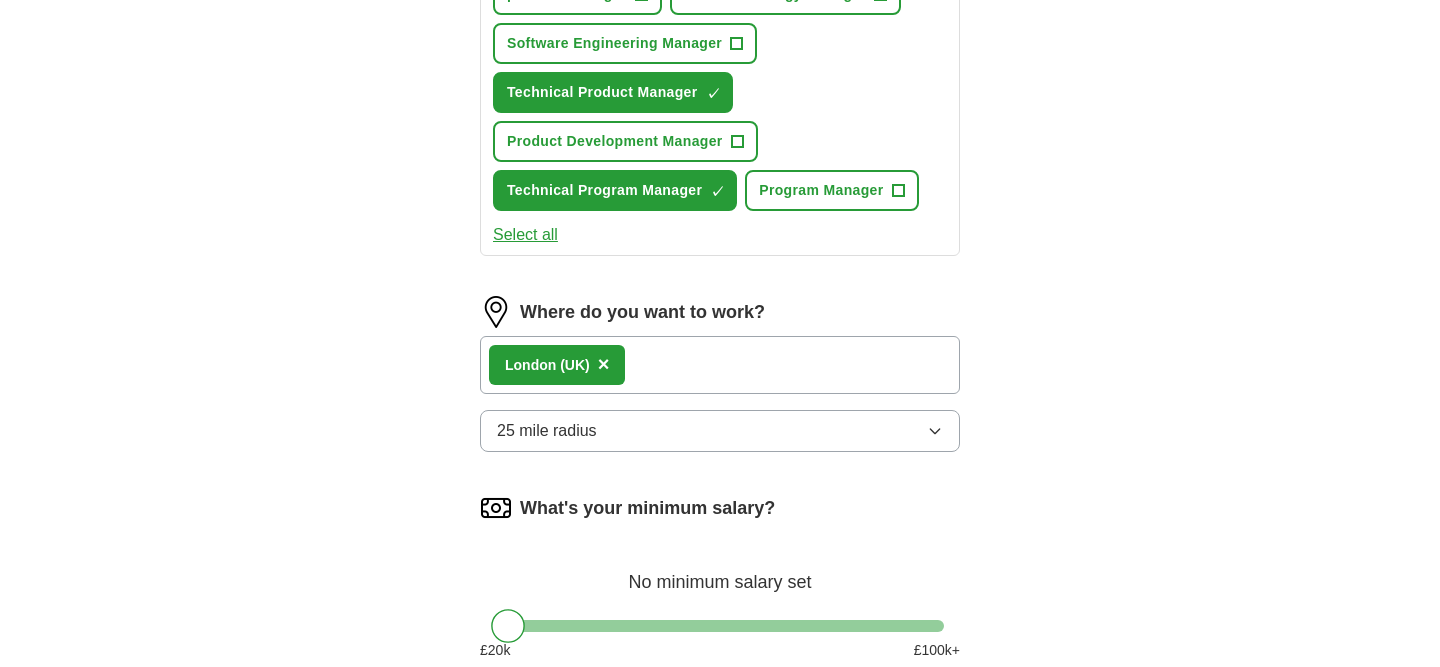 click on "25 mile radius" at bounding box center [720, 431] 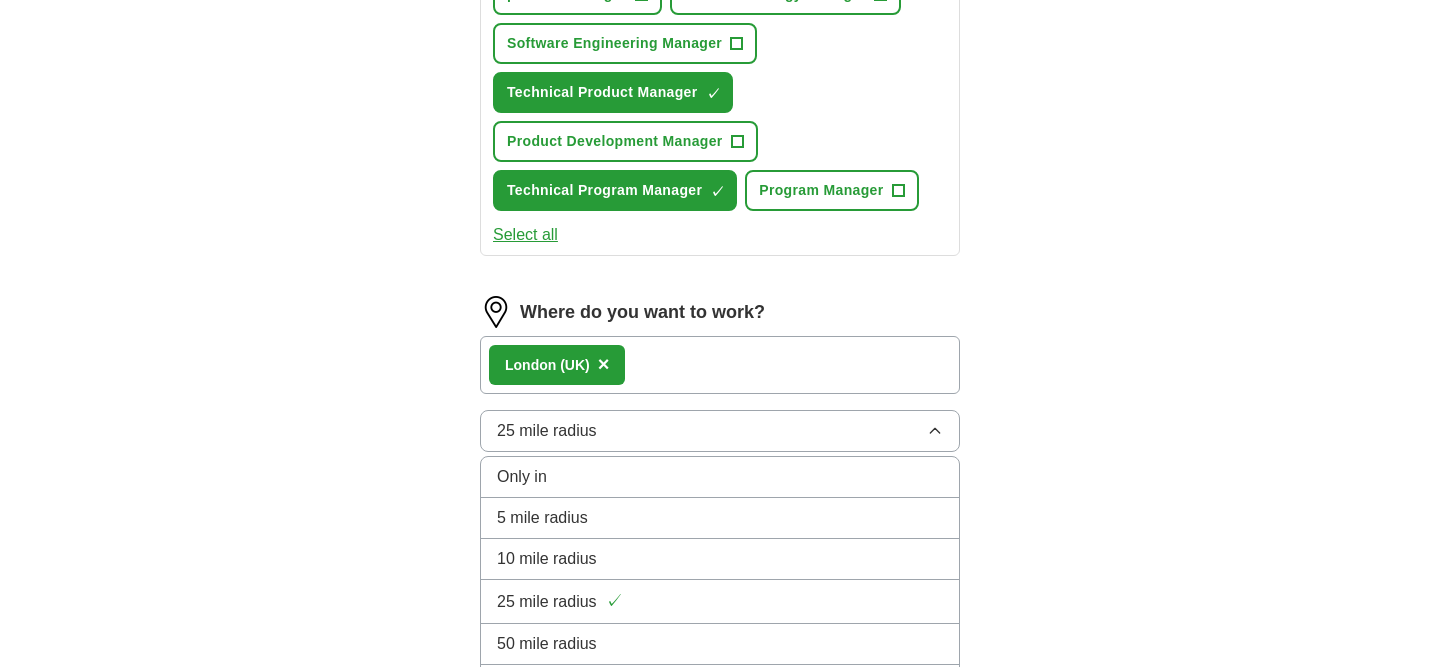 click on "Only in" at bounding box center (720, 477) 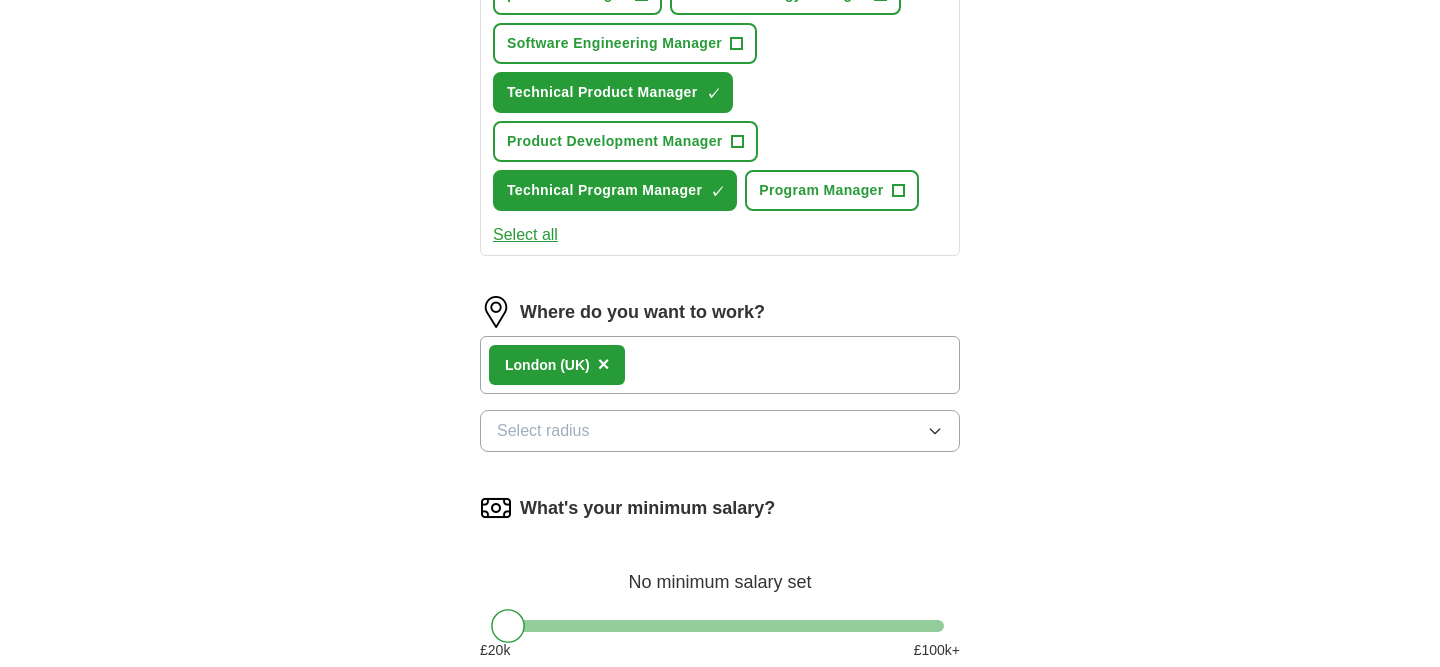 click on "Select radius" at bounding box center [720, 431] 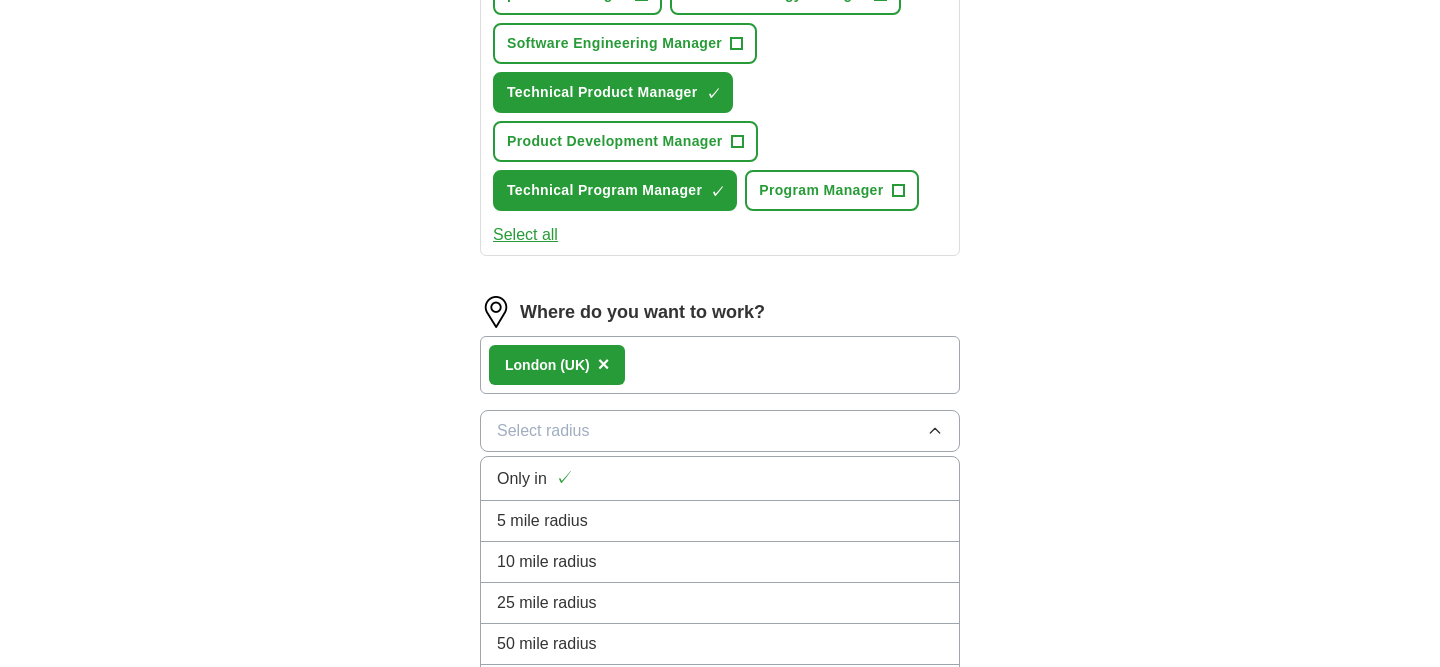 click on "Let ApplyIQ do the hard work of searching and applying for jobs. Just tell us what you're looking for, and we'll do the rest. What job are you looking for? Enter or select a minimum of 3 job titles (4-8 recommended) product owner ✓ × technical manager + Senior Technical Manager + Senior Product Manager + Agile Project Manager + product manager + Product Strategy Manager + Software Engineering Manager + Technical Product Manager ✓ × Product Development Manager + Technical Program Manager ✓ × Program Manager + Select all Where do you want to work? [CITY] ([COUNTRY]) × Select radius Only in ✓ 5 mile radius 10 mile radius 25 mile radius 50 mile radius 100 mile radius What's your minimum salary? No minimum salary set £ 20 k £ 100 k+ Start applying for jobs By registering, you consent to us applying to suitable jobs for you" at bounding box center (720, 200) 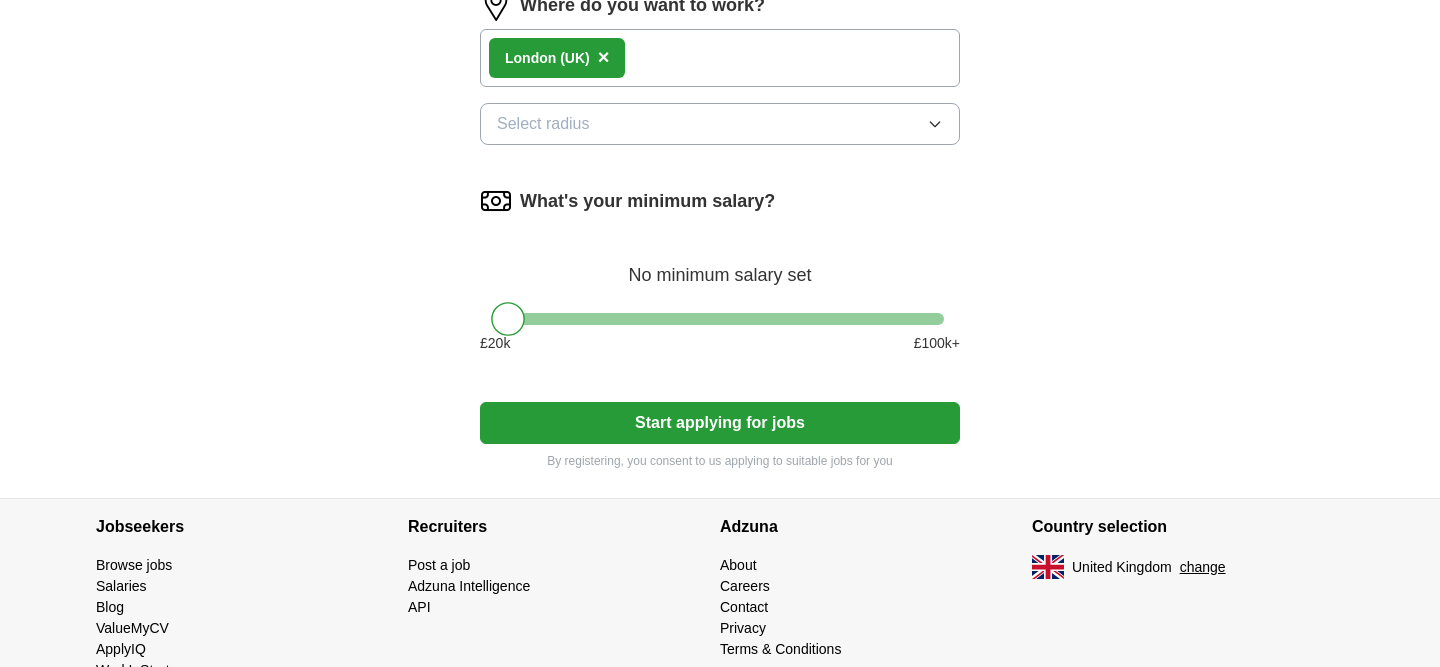 scroll, scrollTop: 898, scrollLeft: 0, axis: vertical 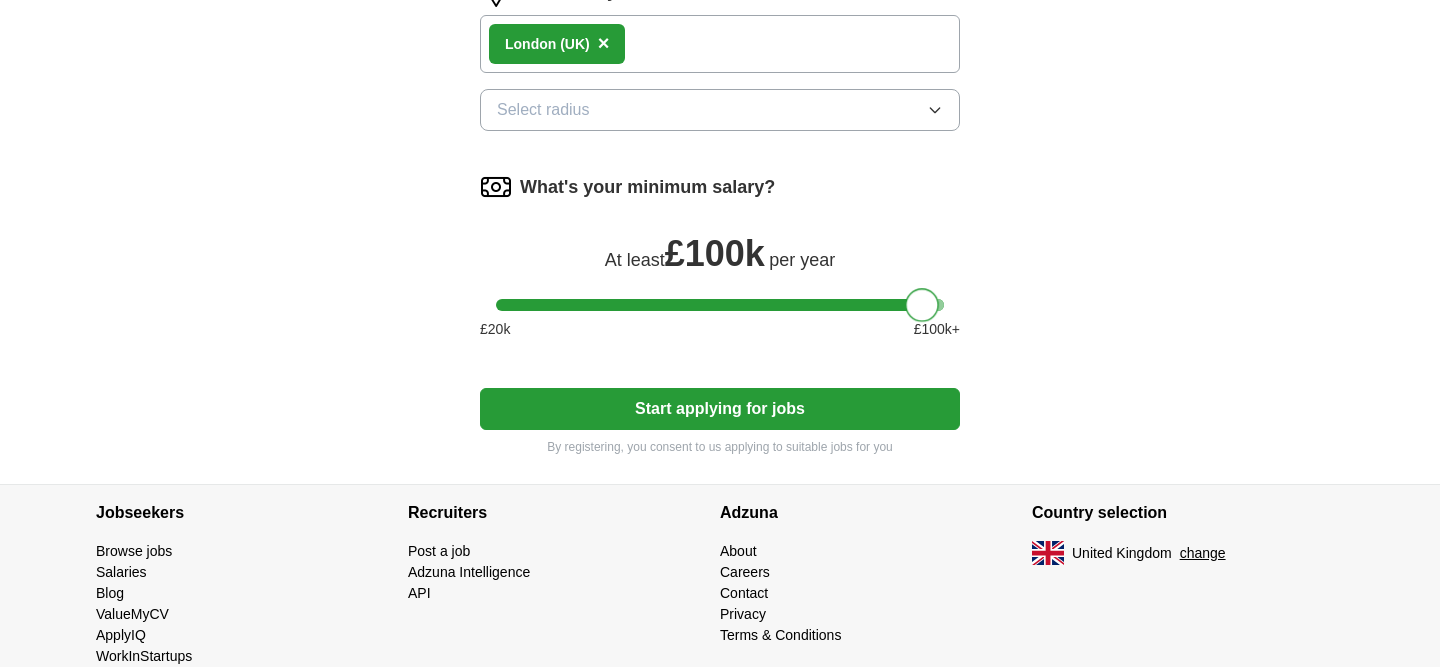 drag, startPoint x: 510, startPoint y: 304, endPoint x: 1014, endPoint y: 307, distance: 504.00894 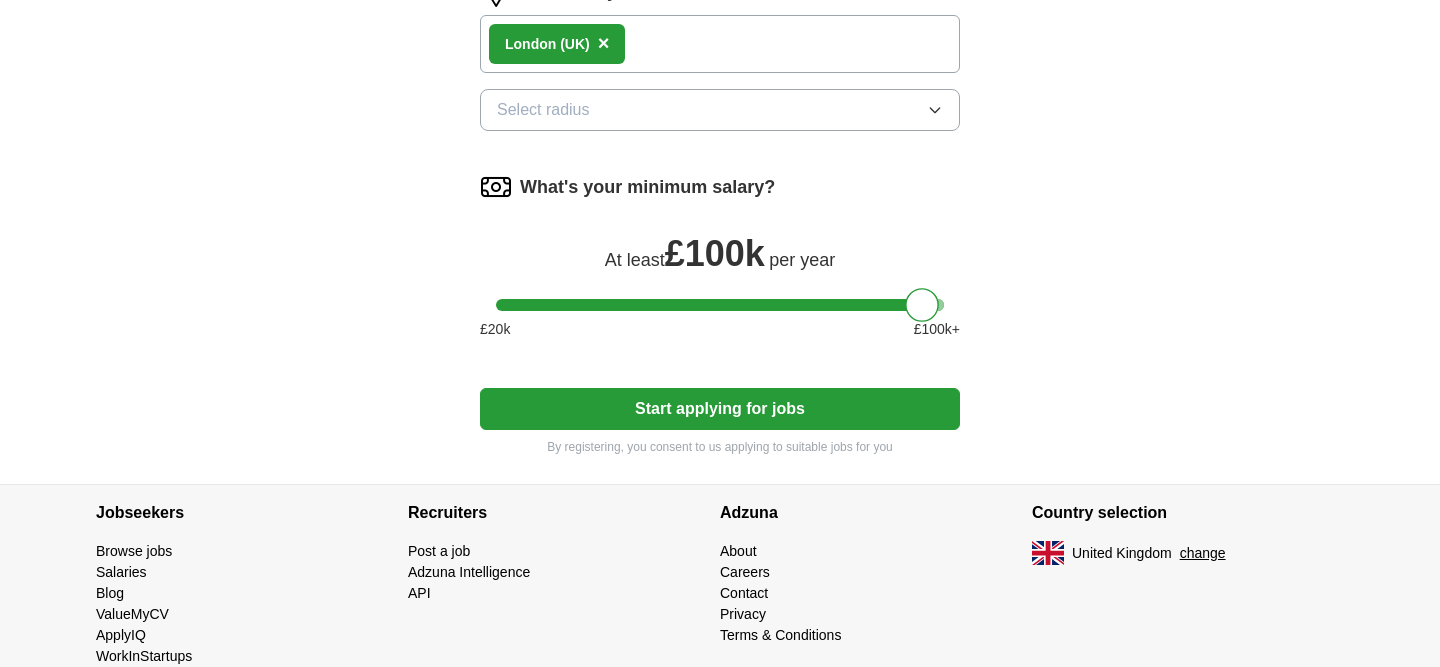 click on "Start applying for jobs" at bounding box center [720, 409] 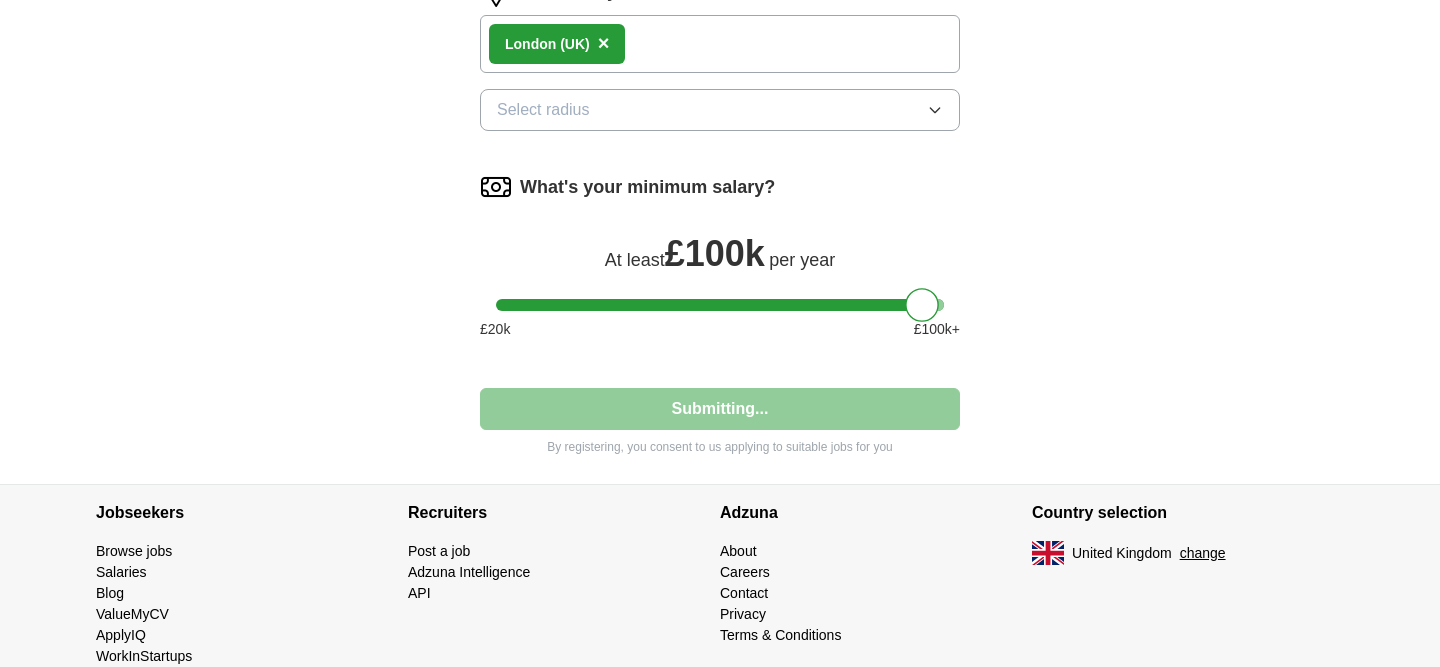 select on "**" 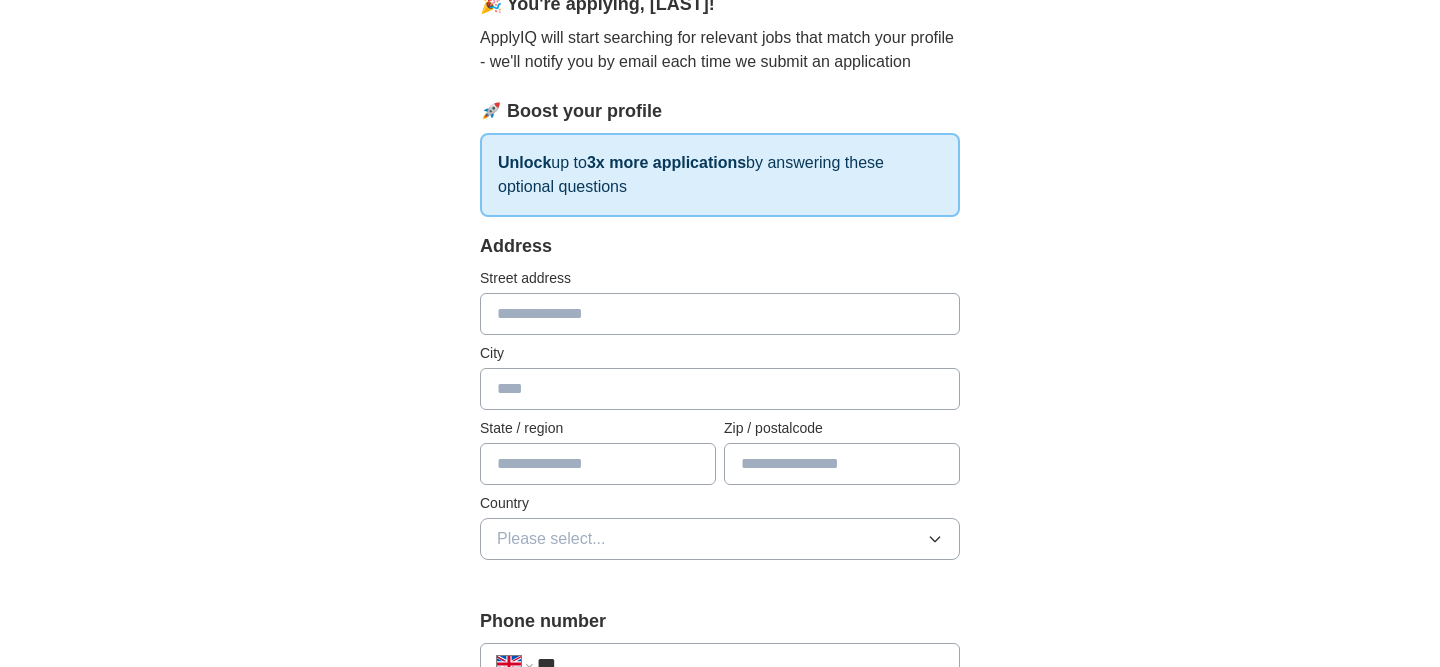 scroll, scrollTop: 204, scrollLeft: 0, axis: vertical 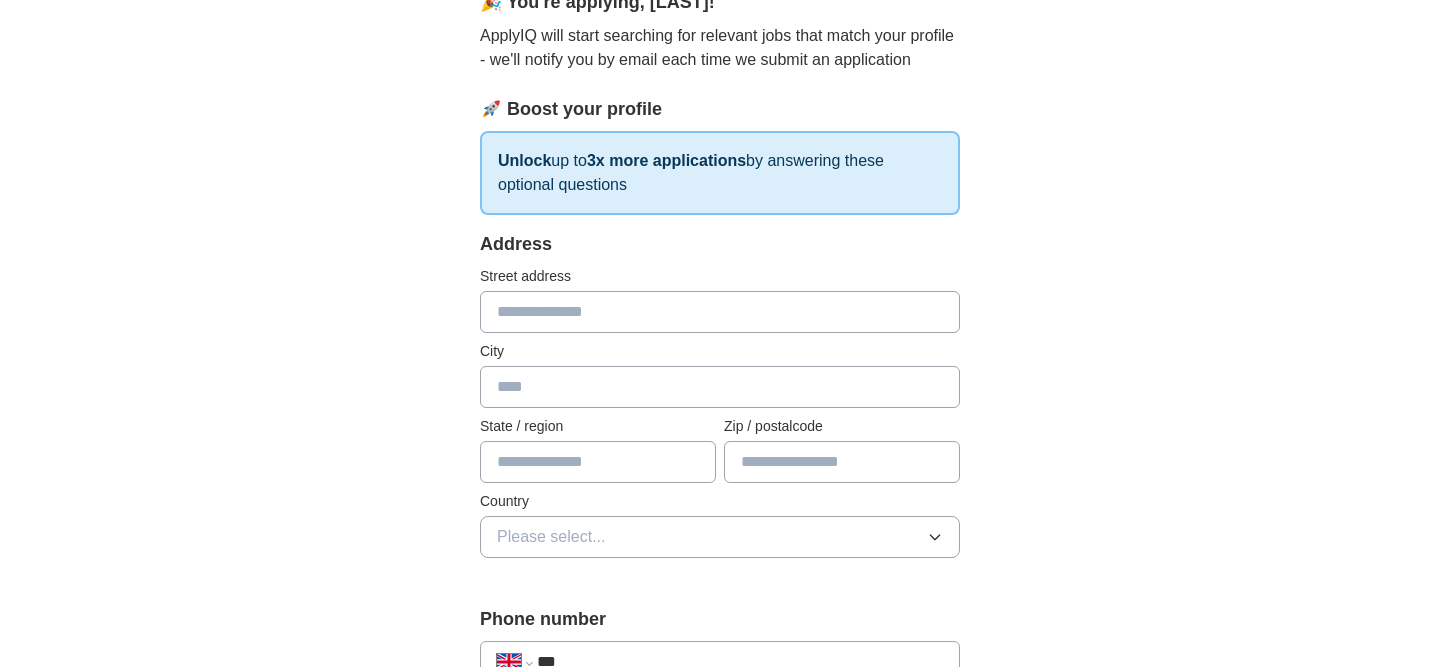 click at bounding box center (720, 312) 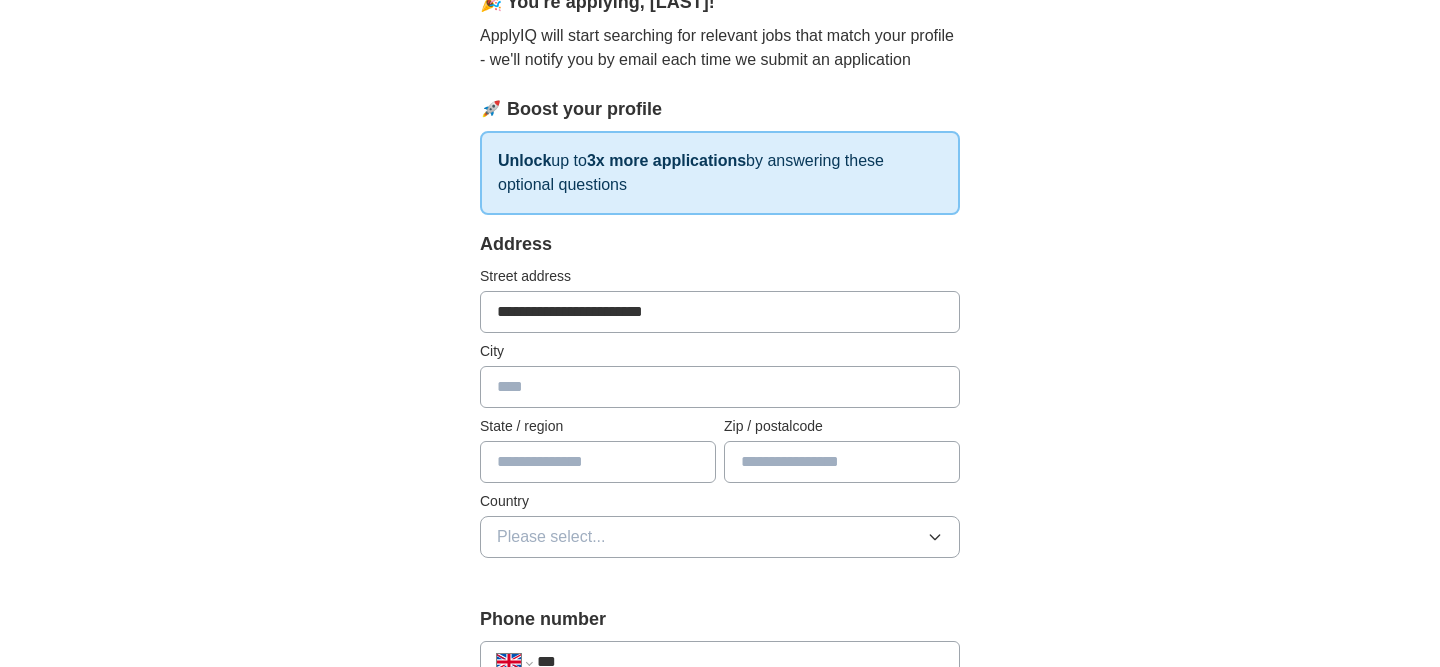 type on "******" 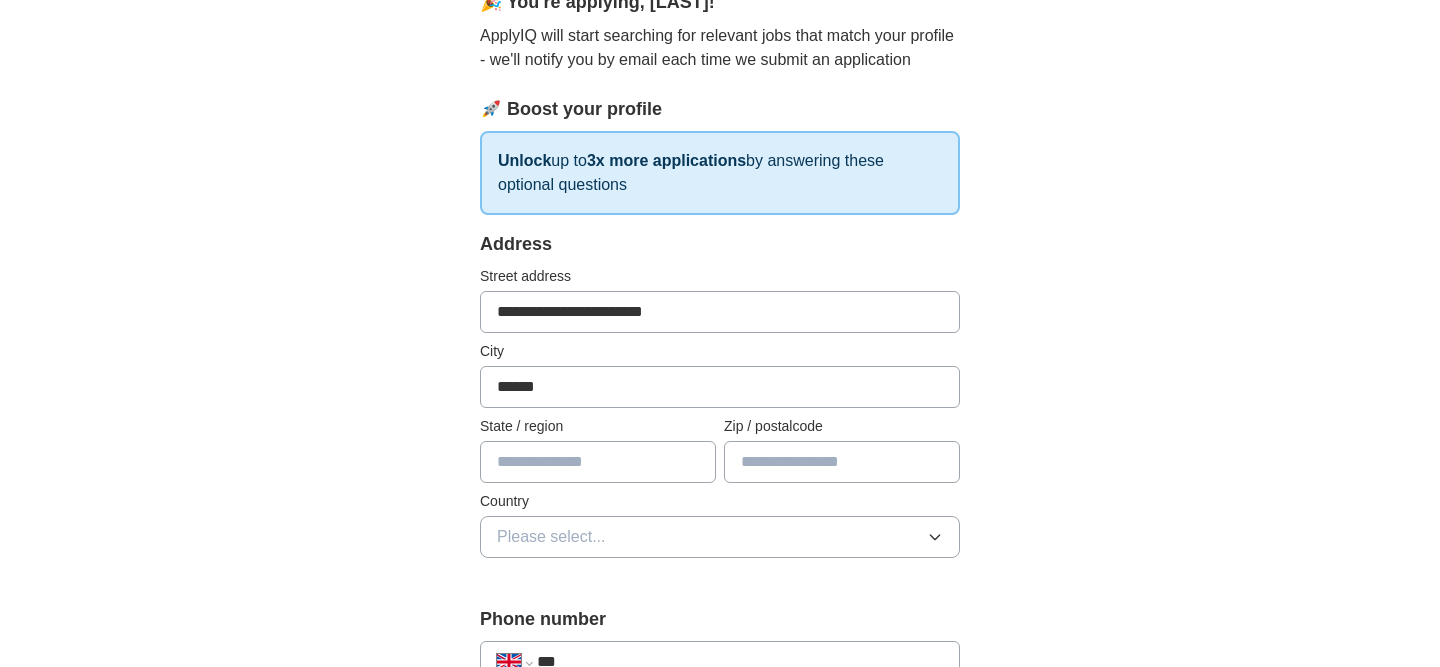 type on "******" 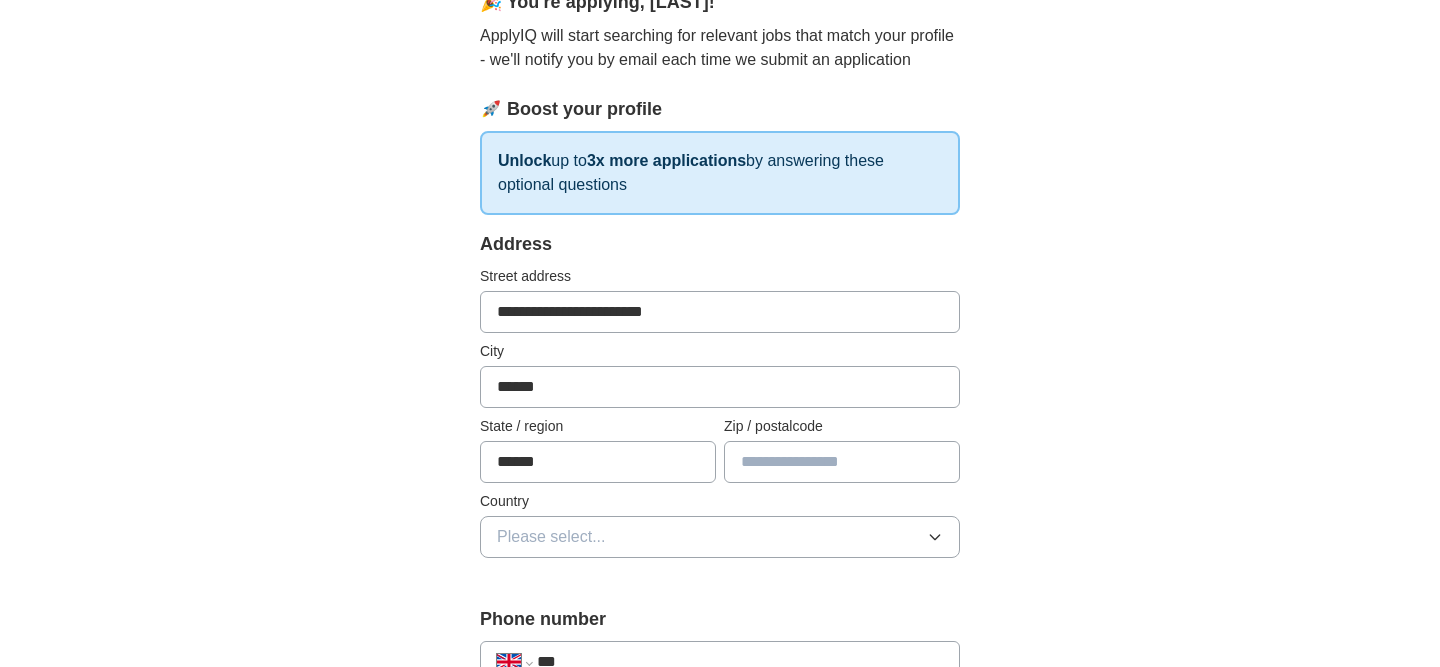 type on "*******" 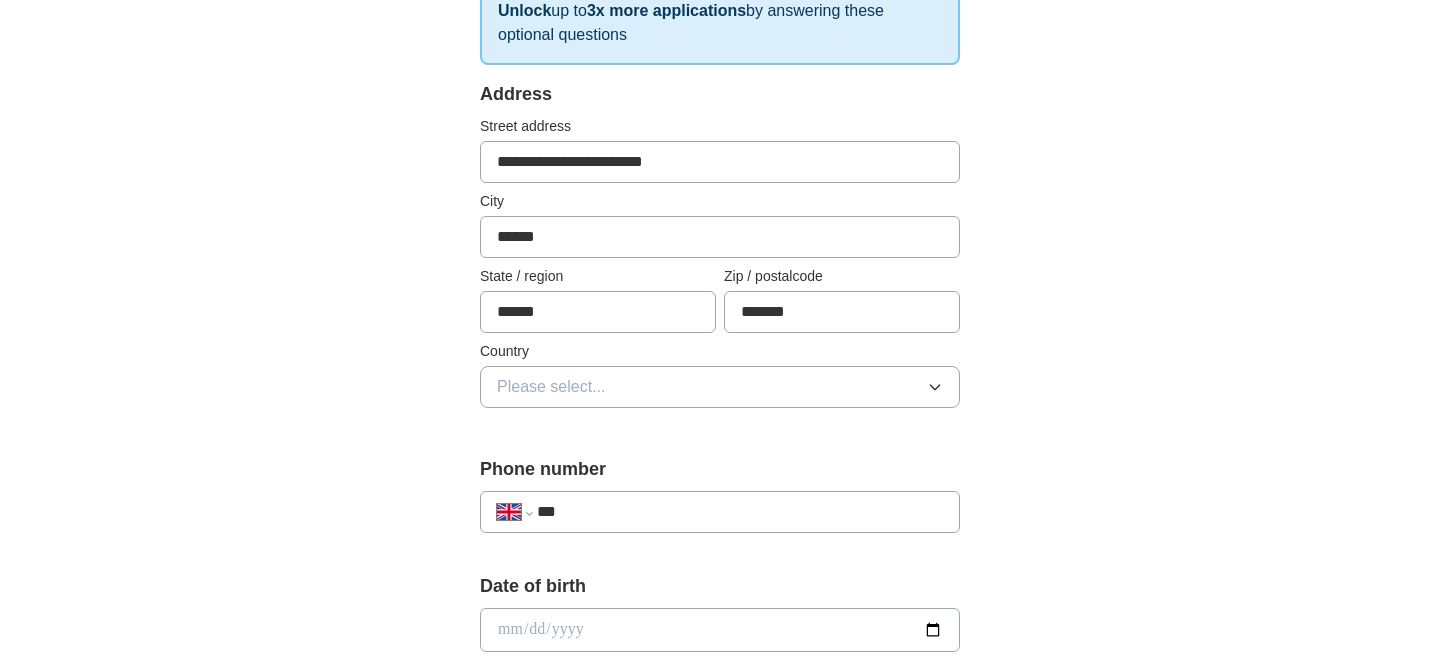 scroll, scrollTop: 401, scrollLeft: 0, axis: vertical 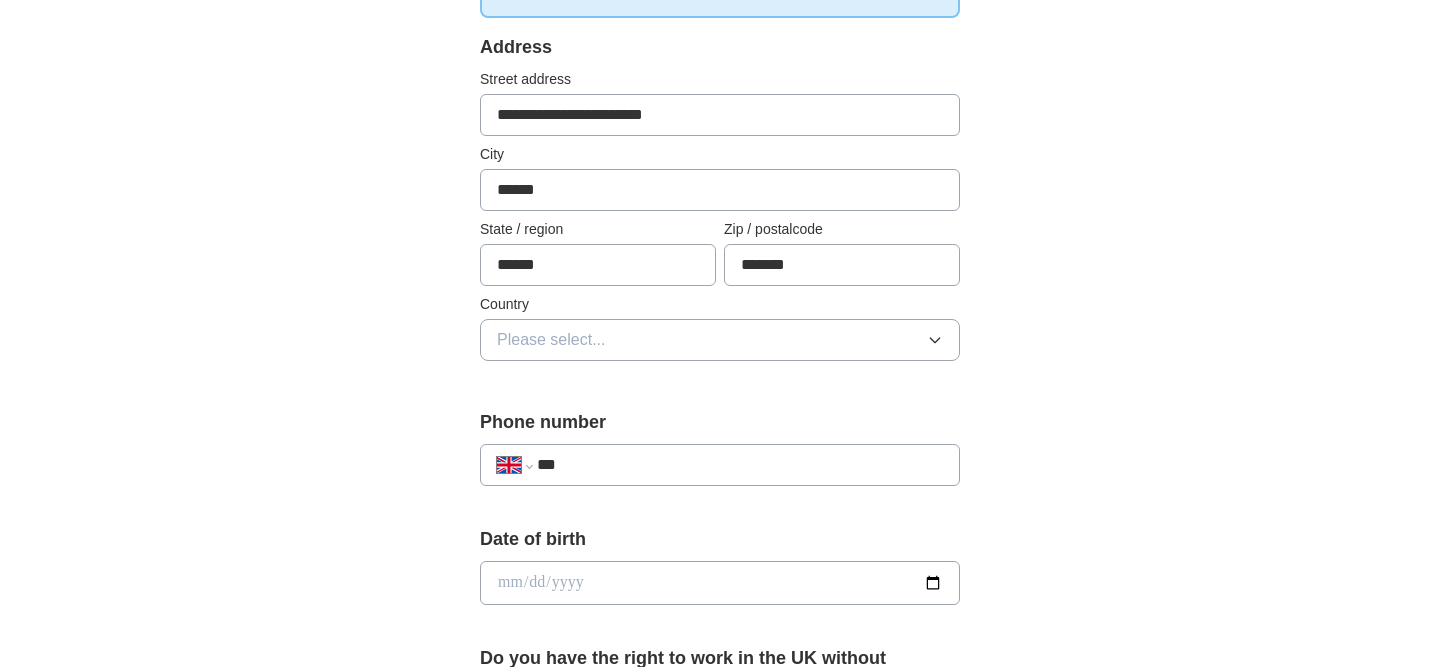 click on "Please select..." at bounding box center (551, 340) 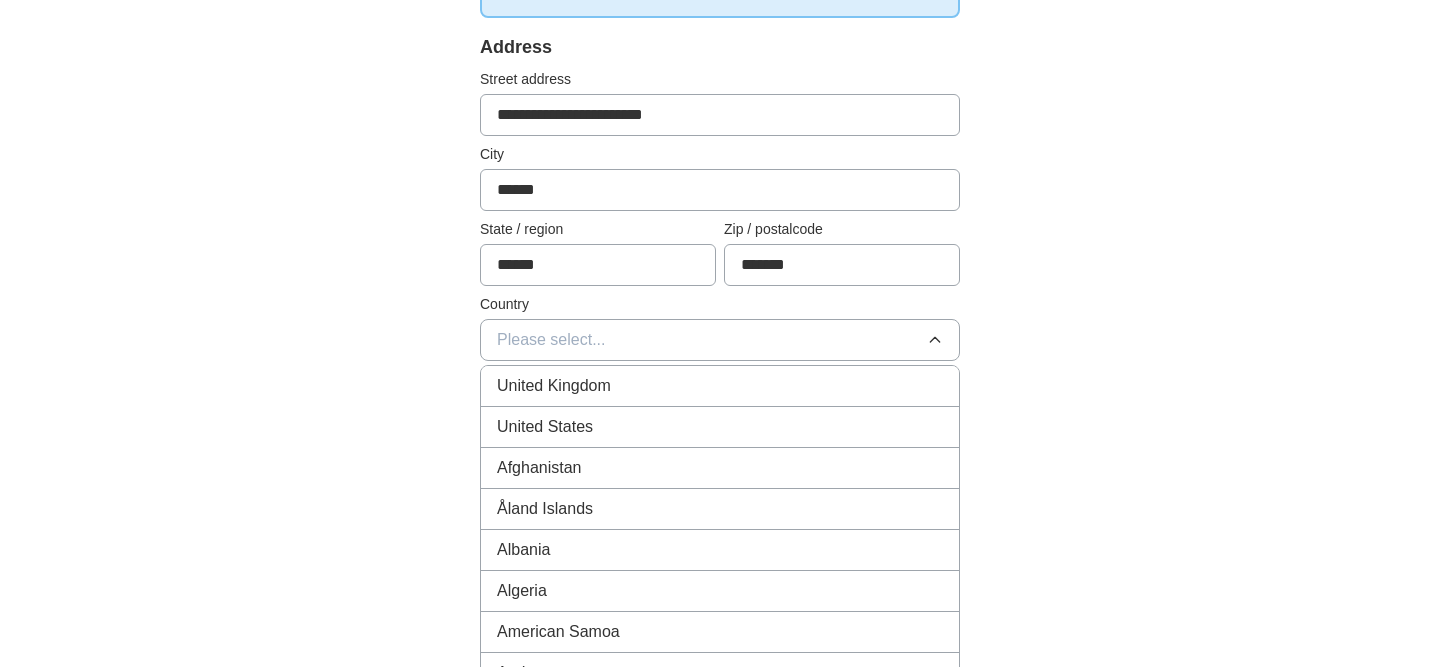 click on "United Kingdom" at bounding box center (554, 386) 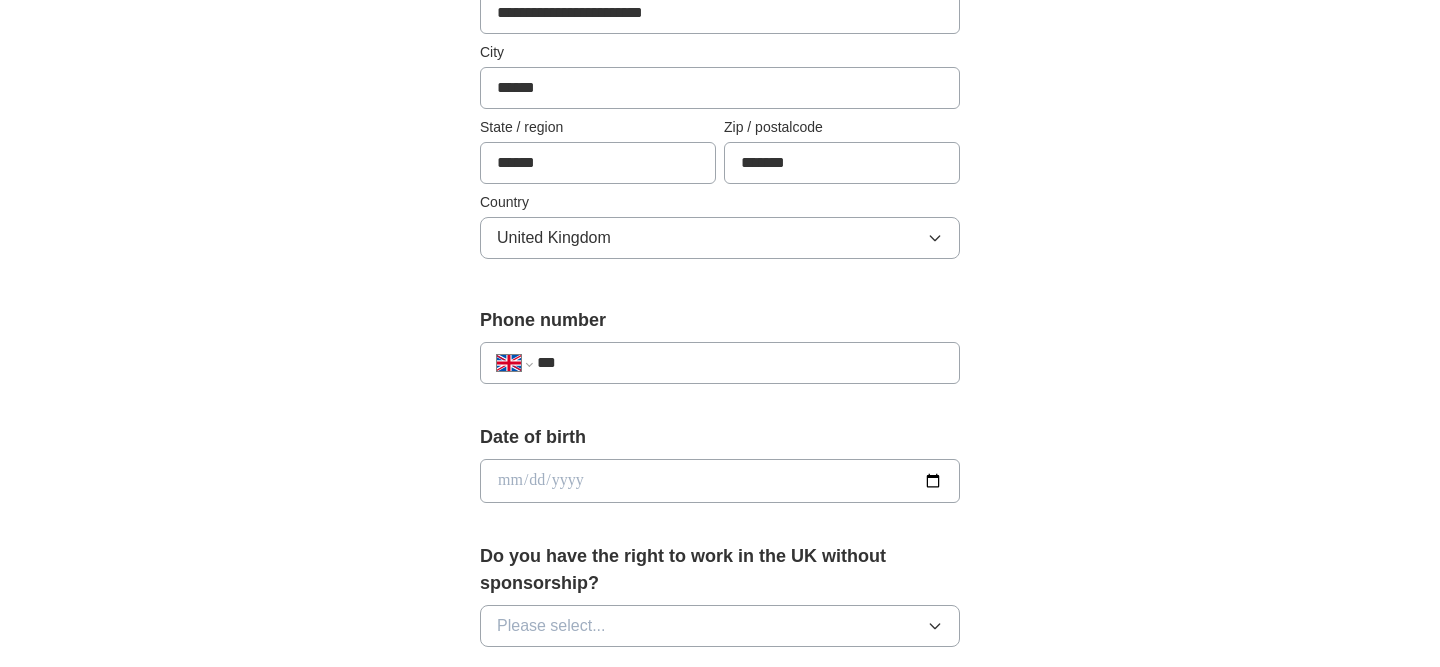 scroll, scrollTop: 551, scrollLeft: 0, axis: vertical 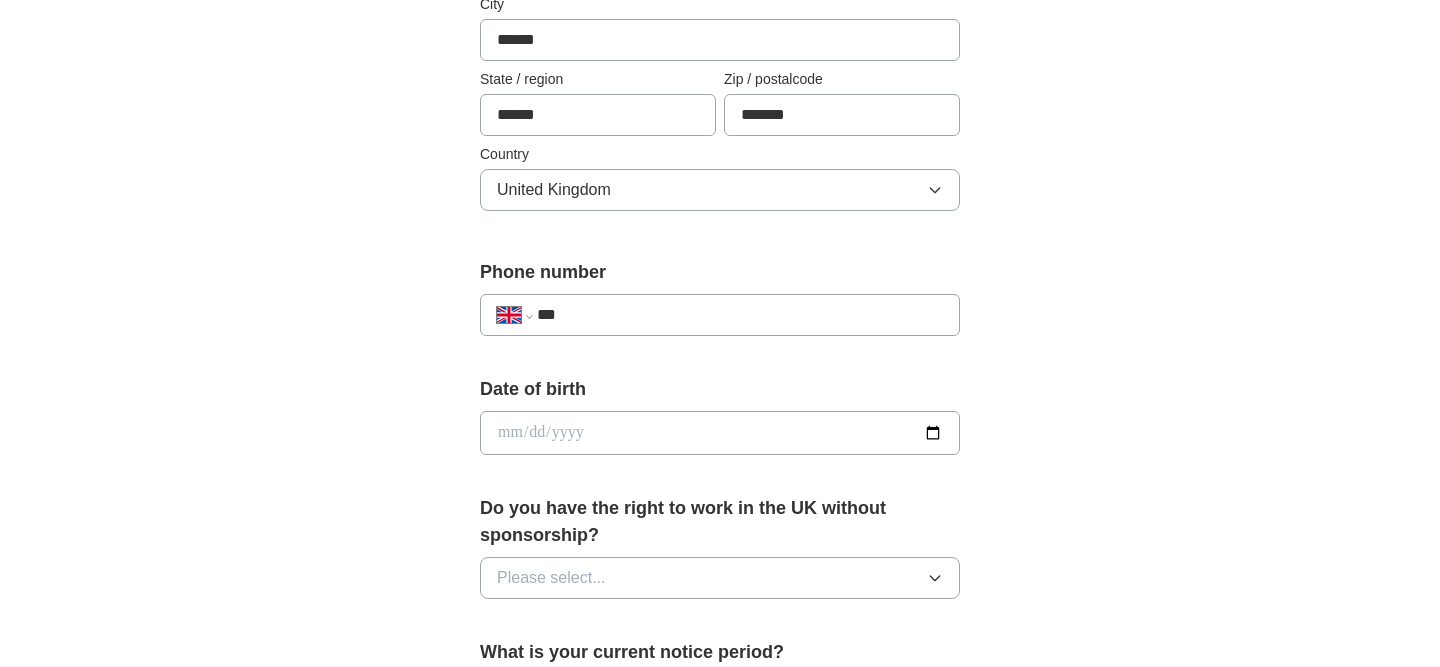 click on "***" at bounding box center [740, 315] 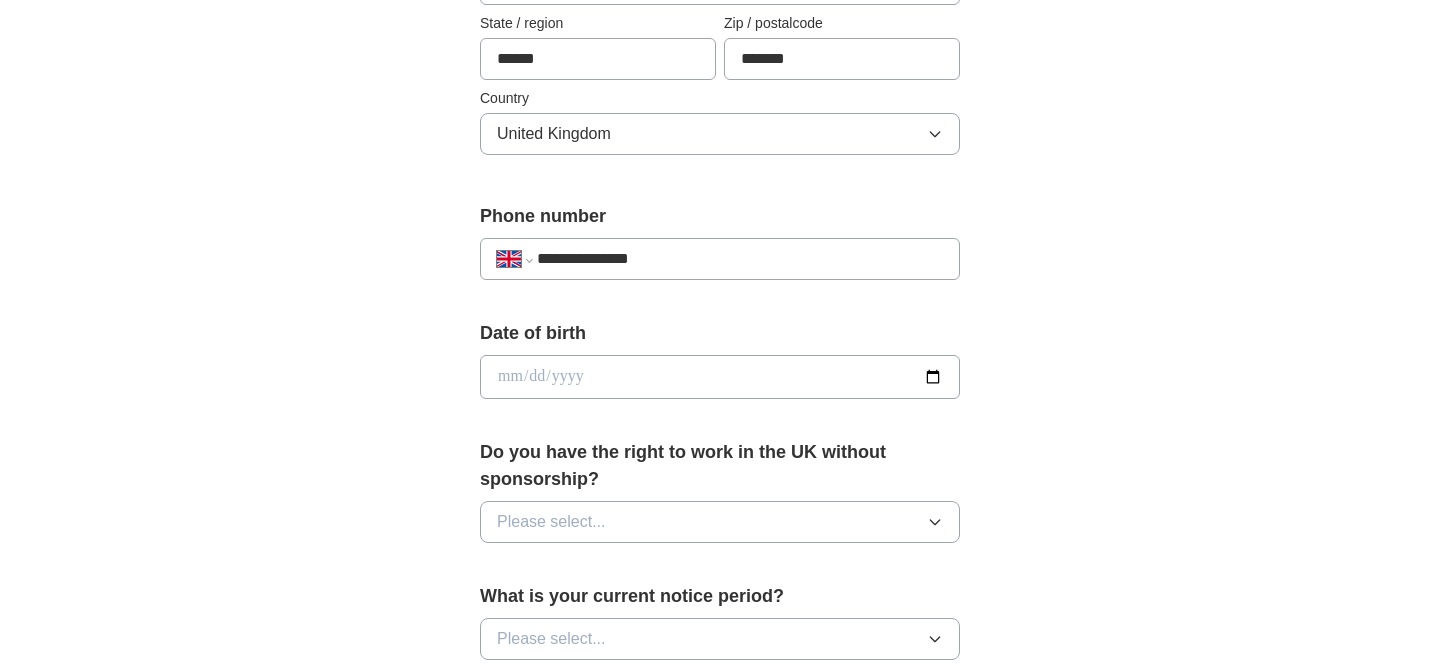 scroll, scrollTop: 698, scrollLeft: 0, axis: vertical 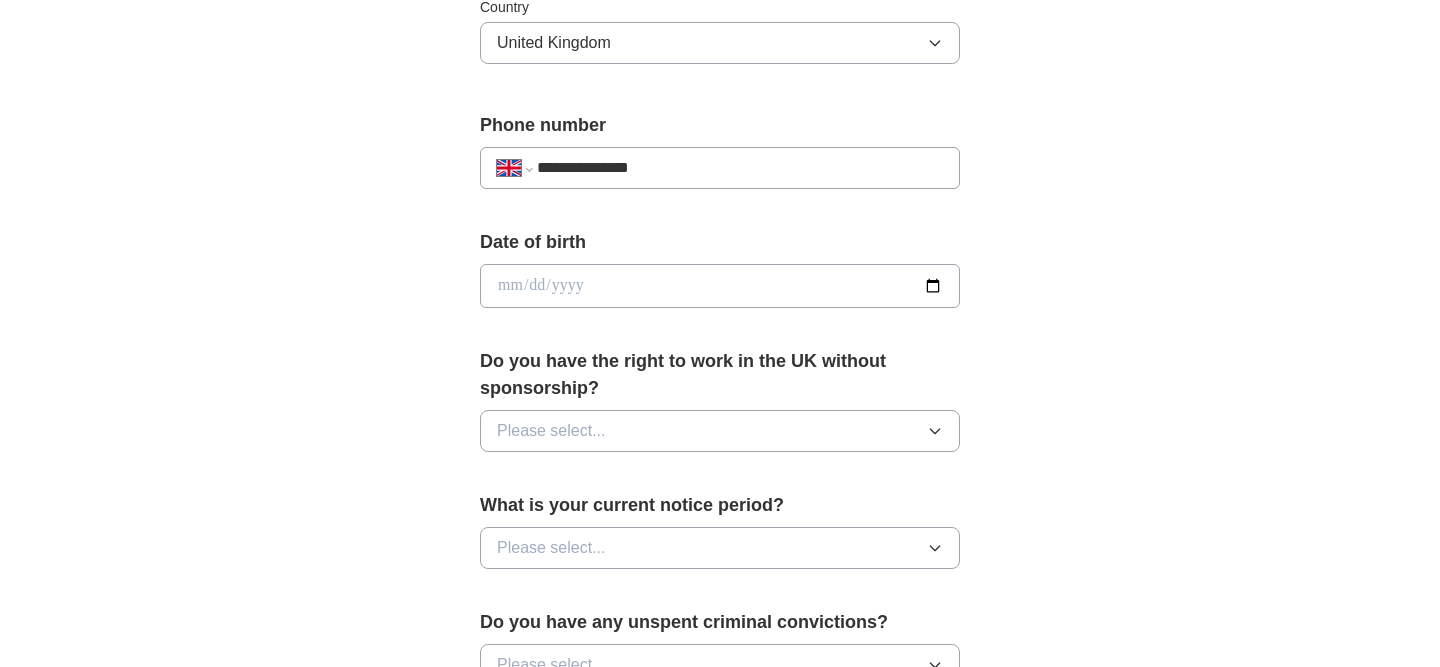 click at bounding box center [720, 286] 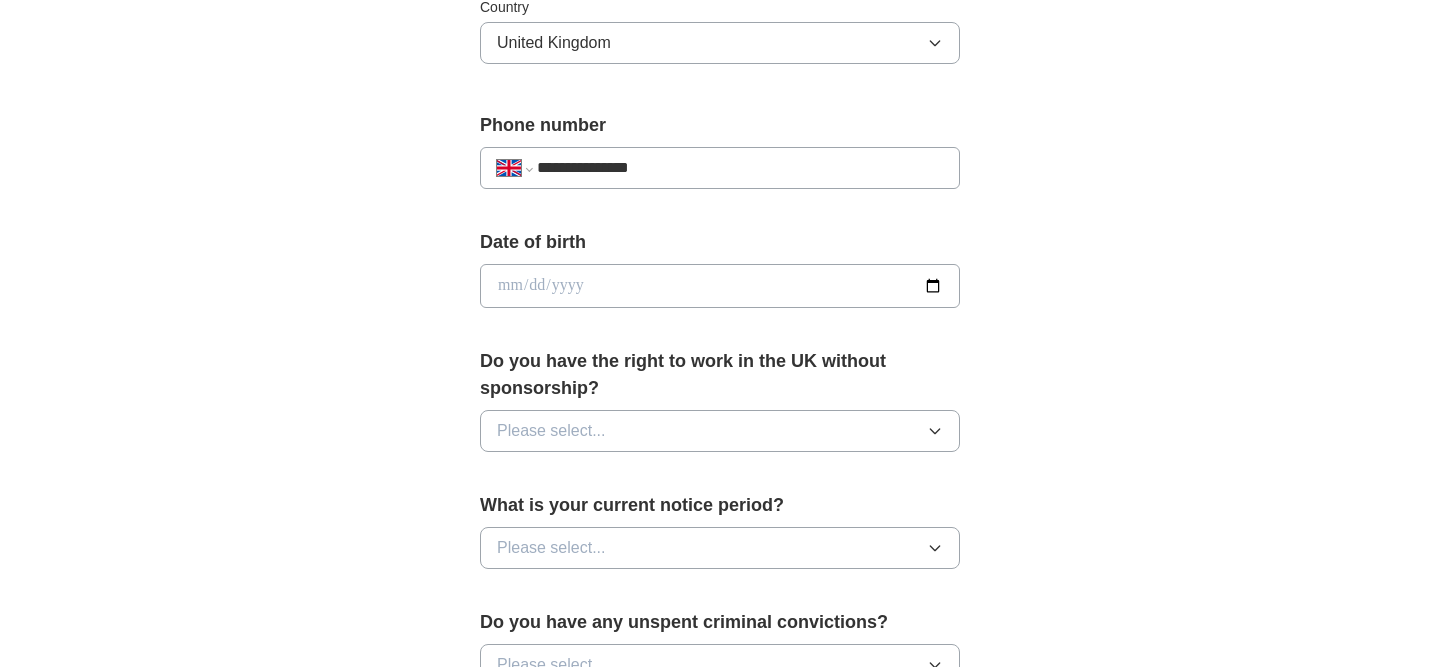 click at bounding box center (720, 286) 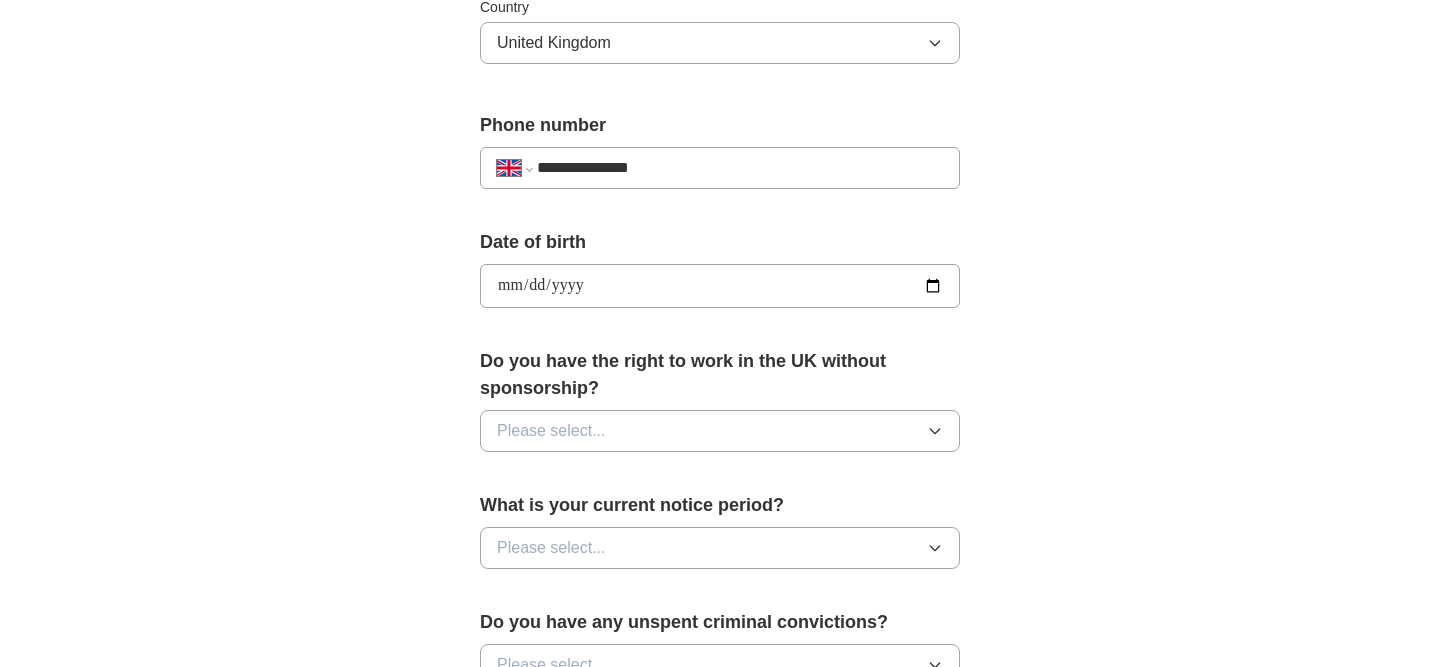 type on "**********" 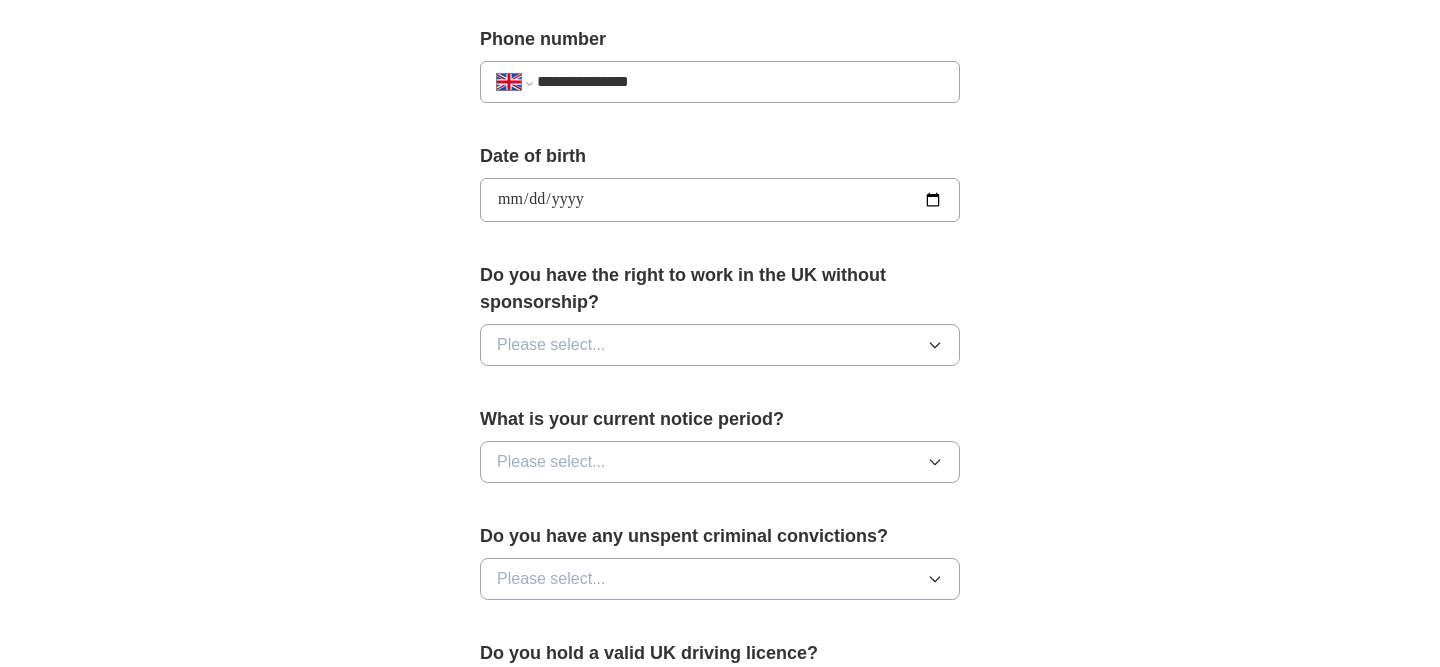 scroll, scrollTop: 800, scrollLeft: 0, axis: vertical 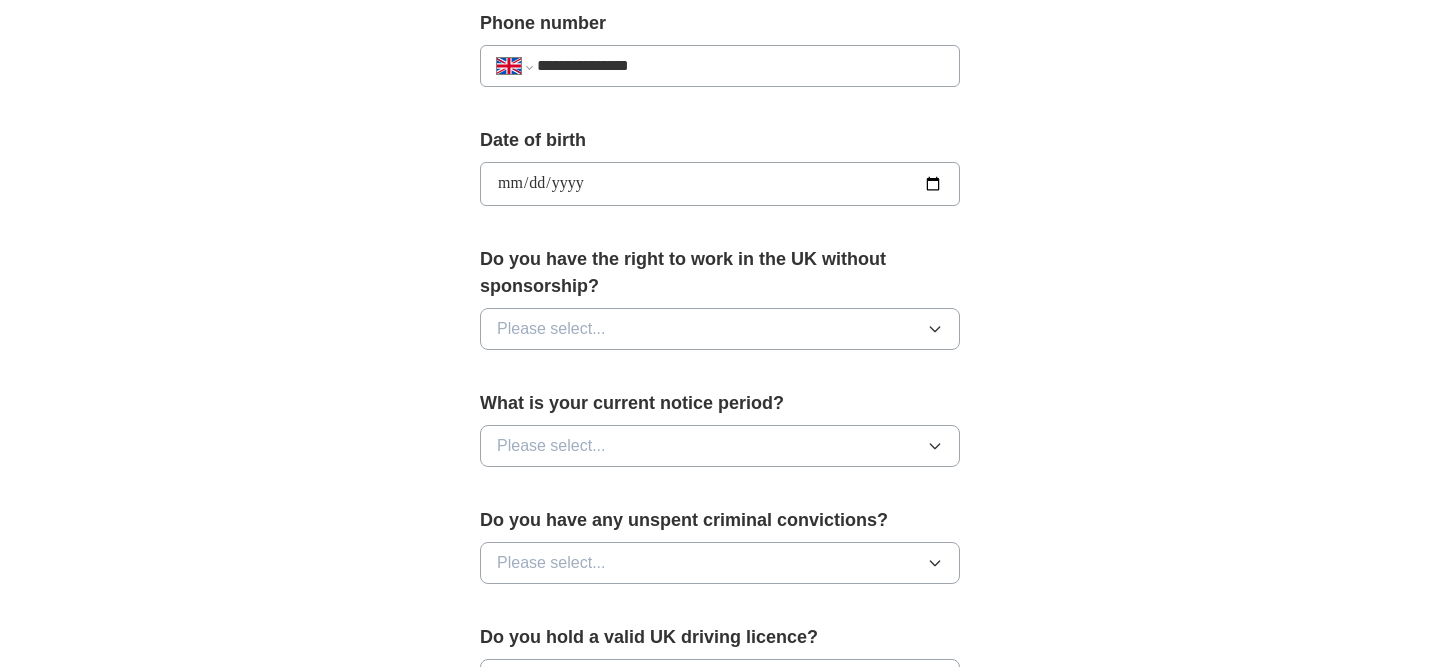 click on "Please select..." at bounding box center (720, 329) 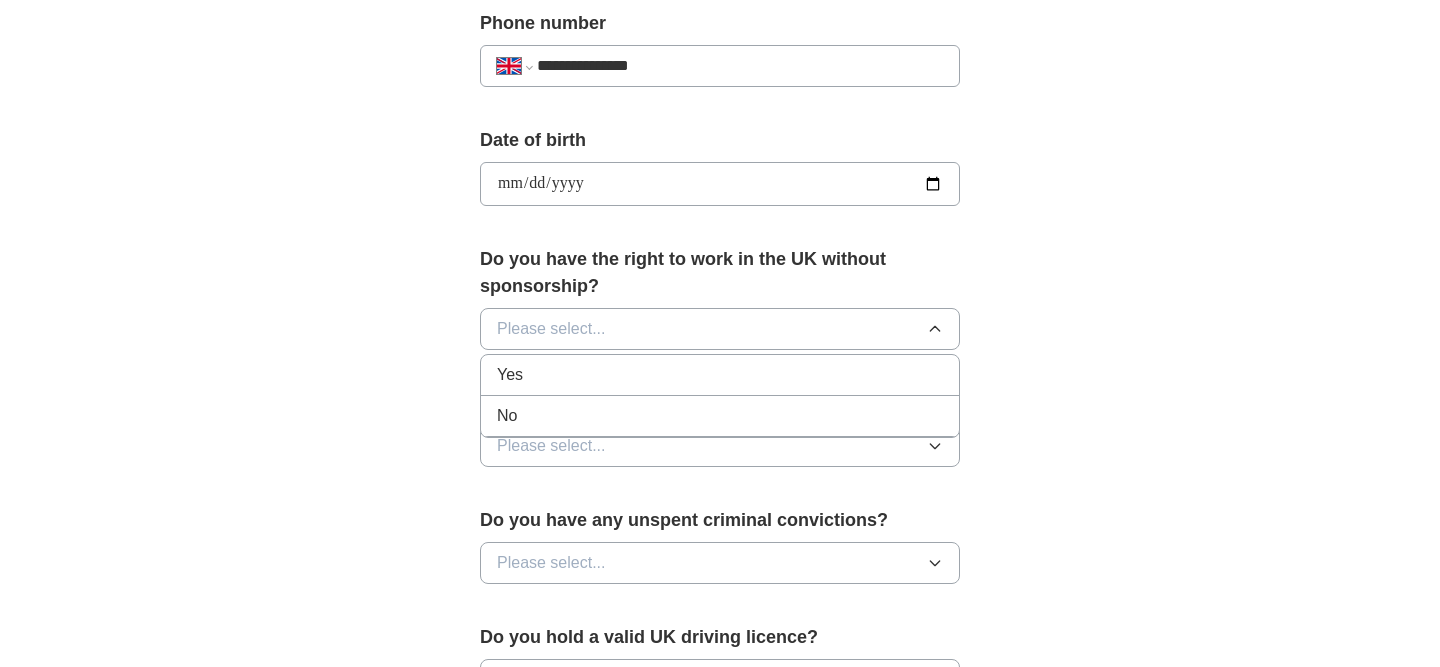click on "Yes" at bounding box center (720, 375) 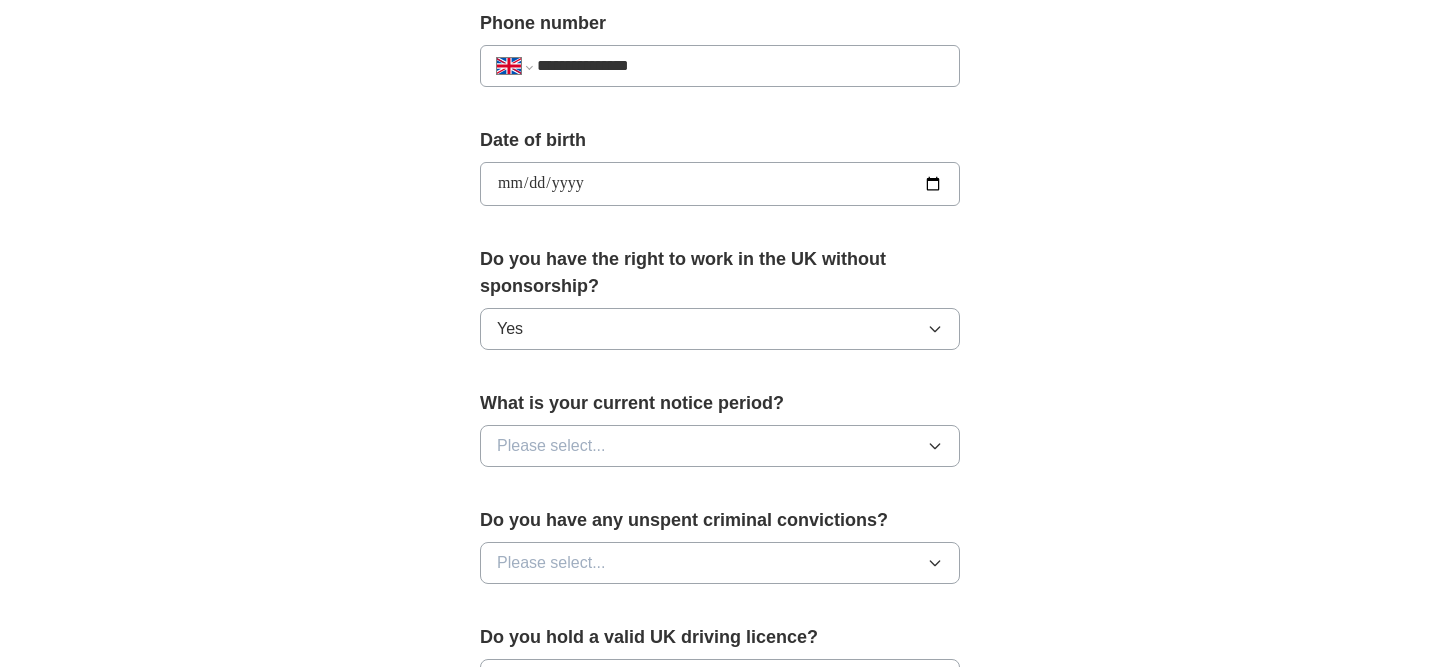 click on "Please select..." at bounding box center (551, 446) 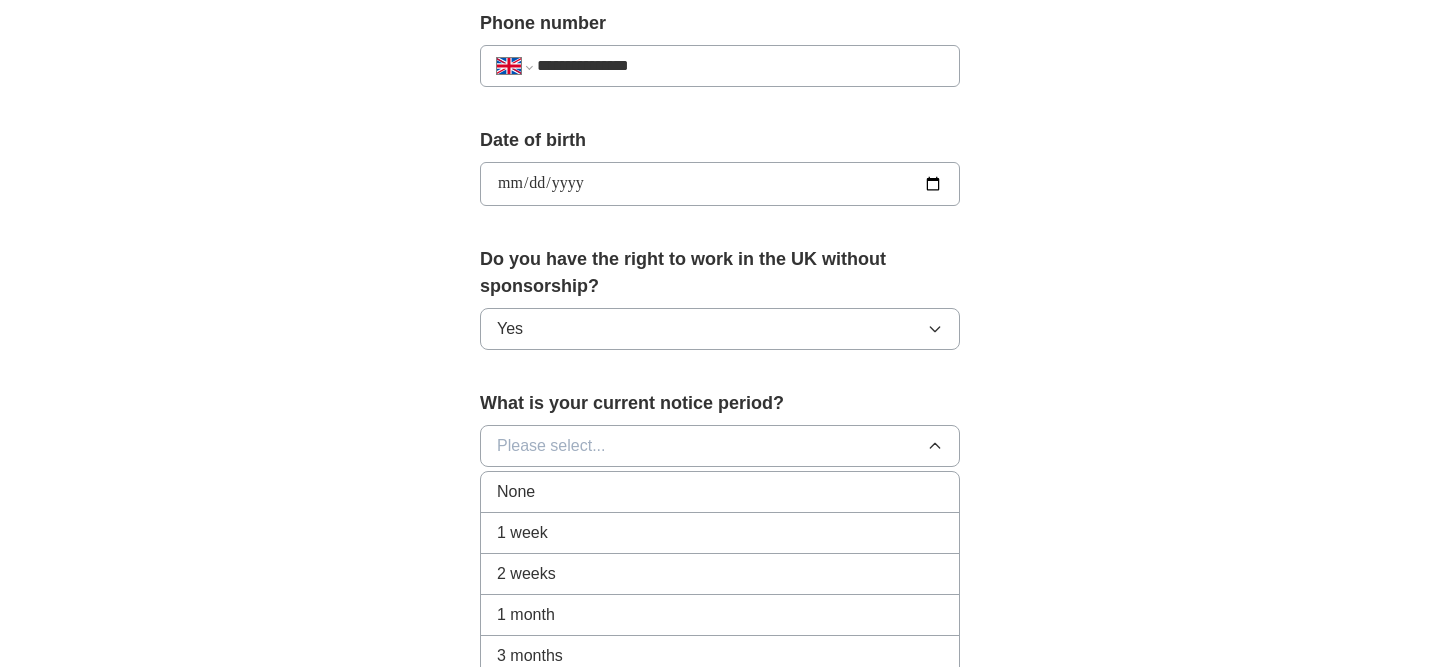 click on "None" at bounding box center [720, 492] 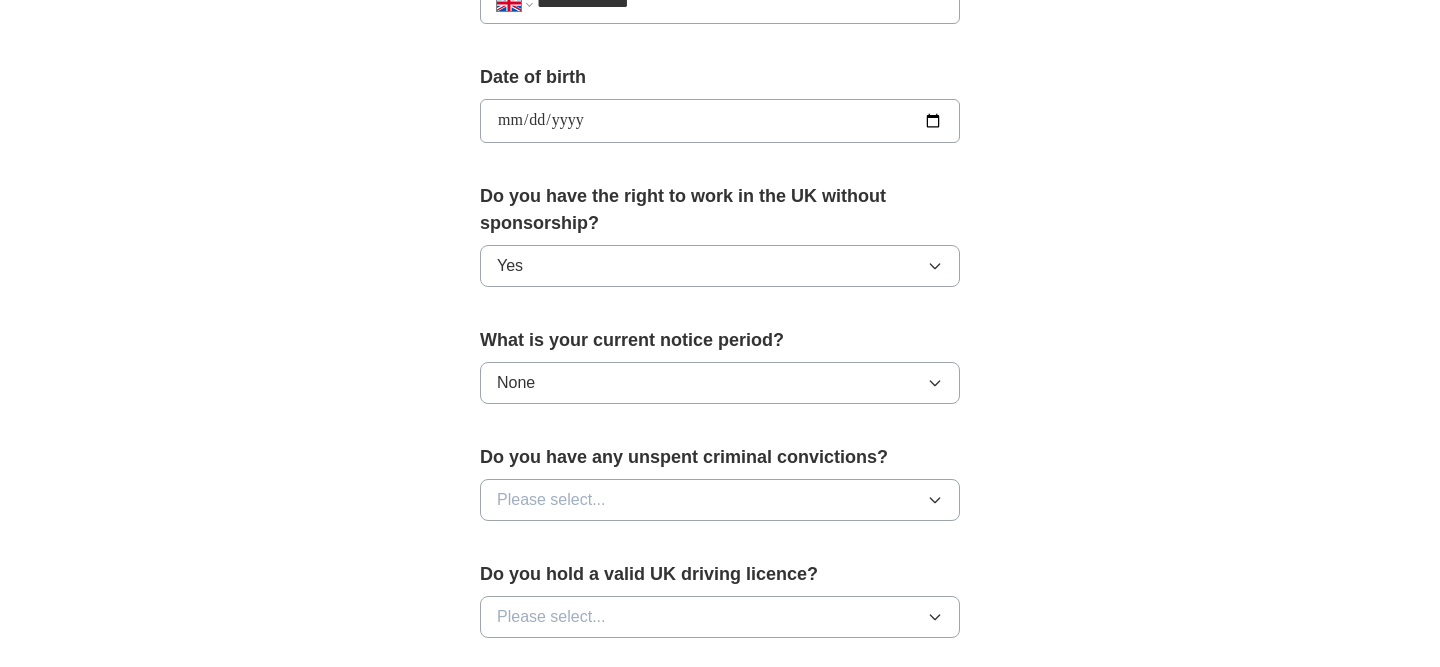 scroll, scrollTop: 1006, scrollLeft: 0, axis: vertical 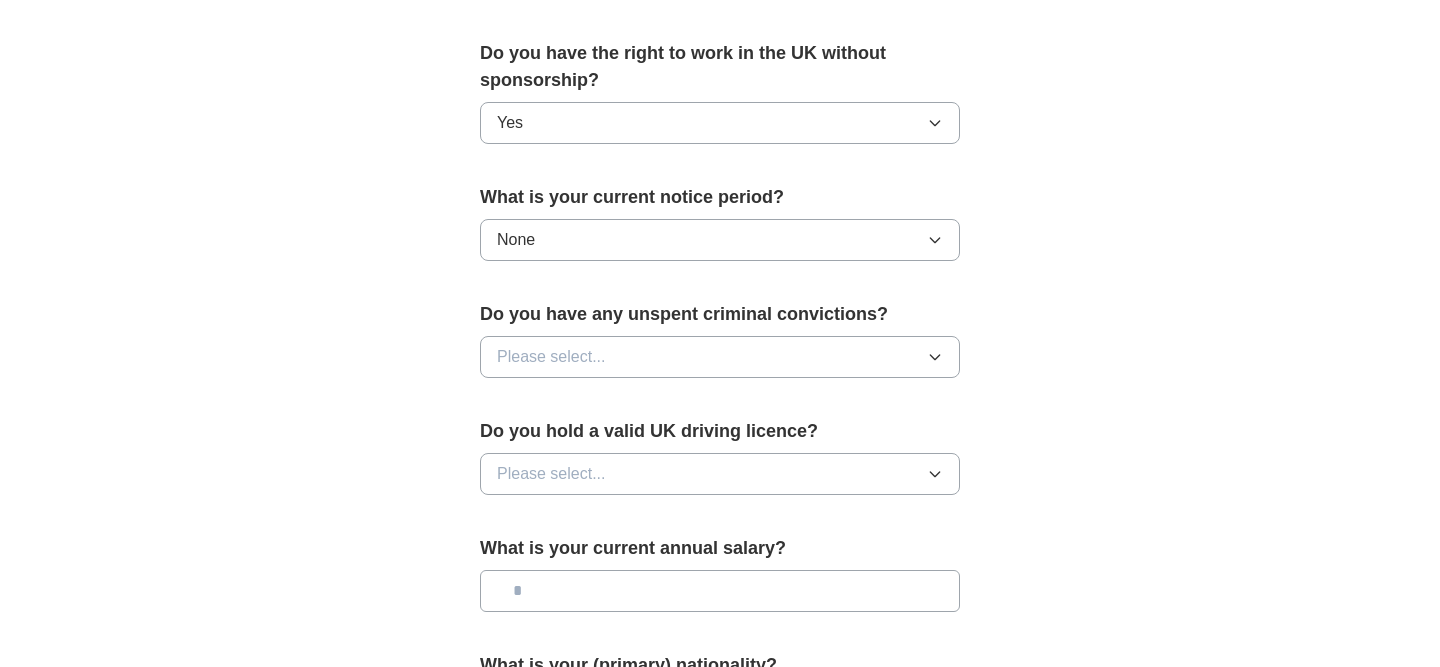click on "Please select..." at bounding box center [551, 357] 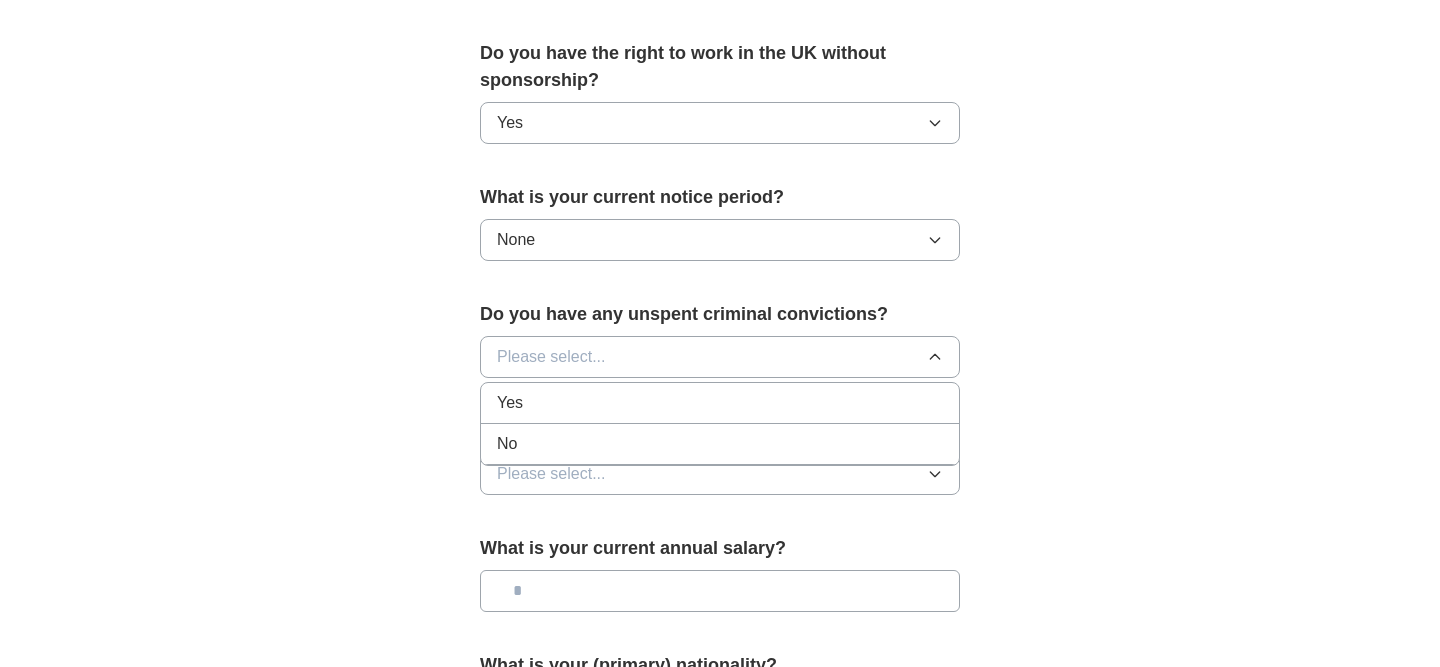 click on "No" at bounding box center [720, 444] 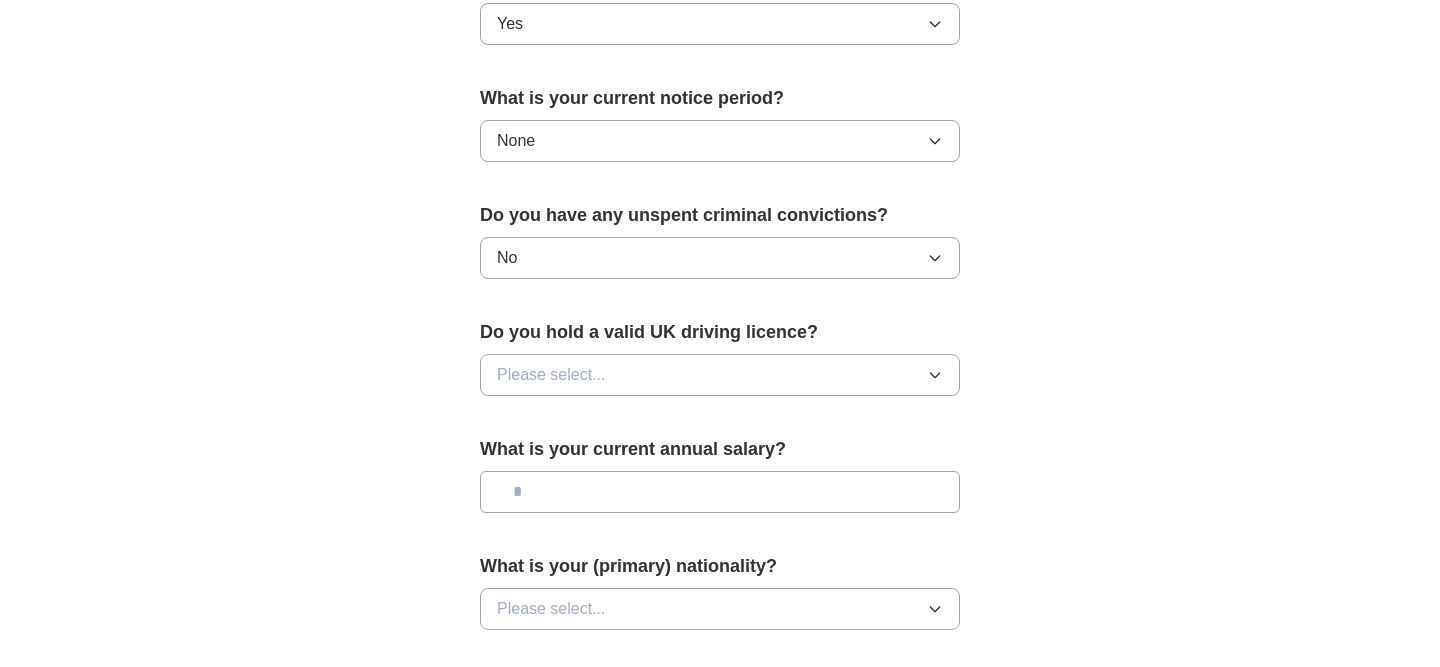 scroll, scrollTop: 1143, scrollLeft: 0, axis: vertical 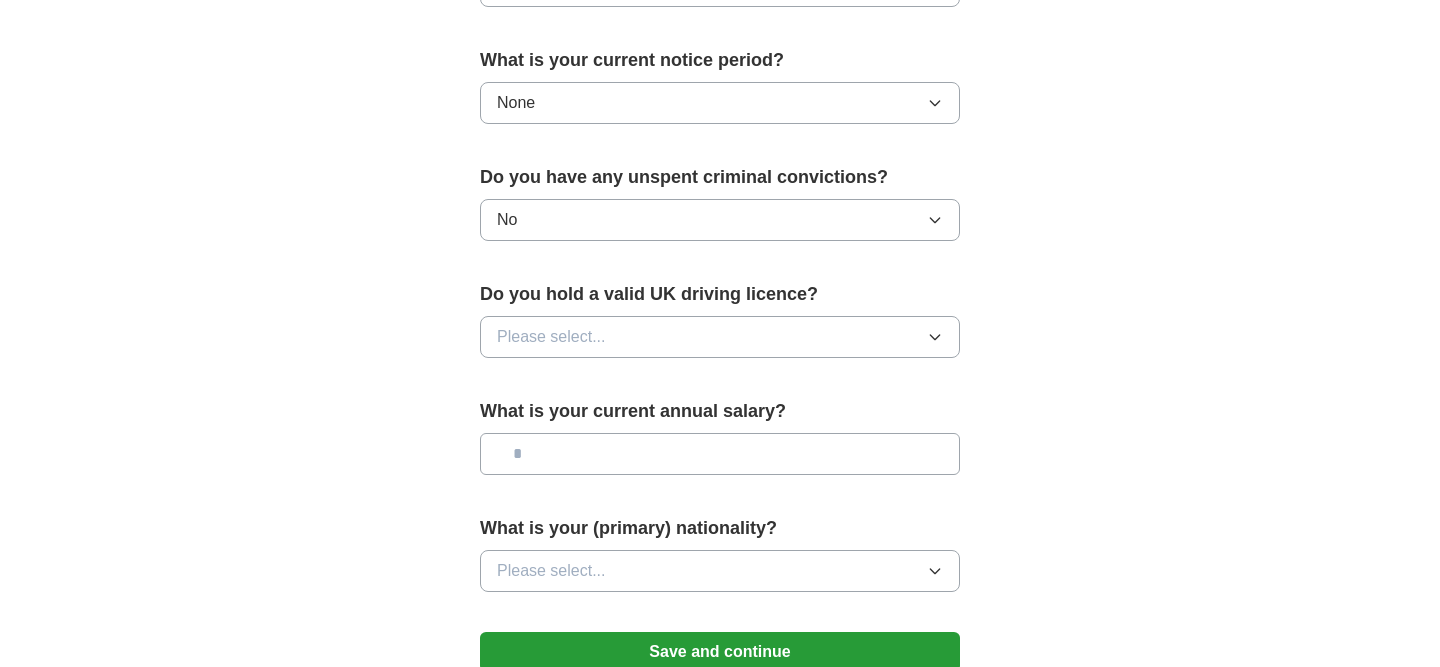click on "Please select..." at bounding box center (551, 337) 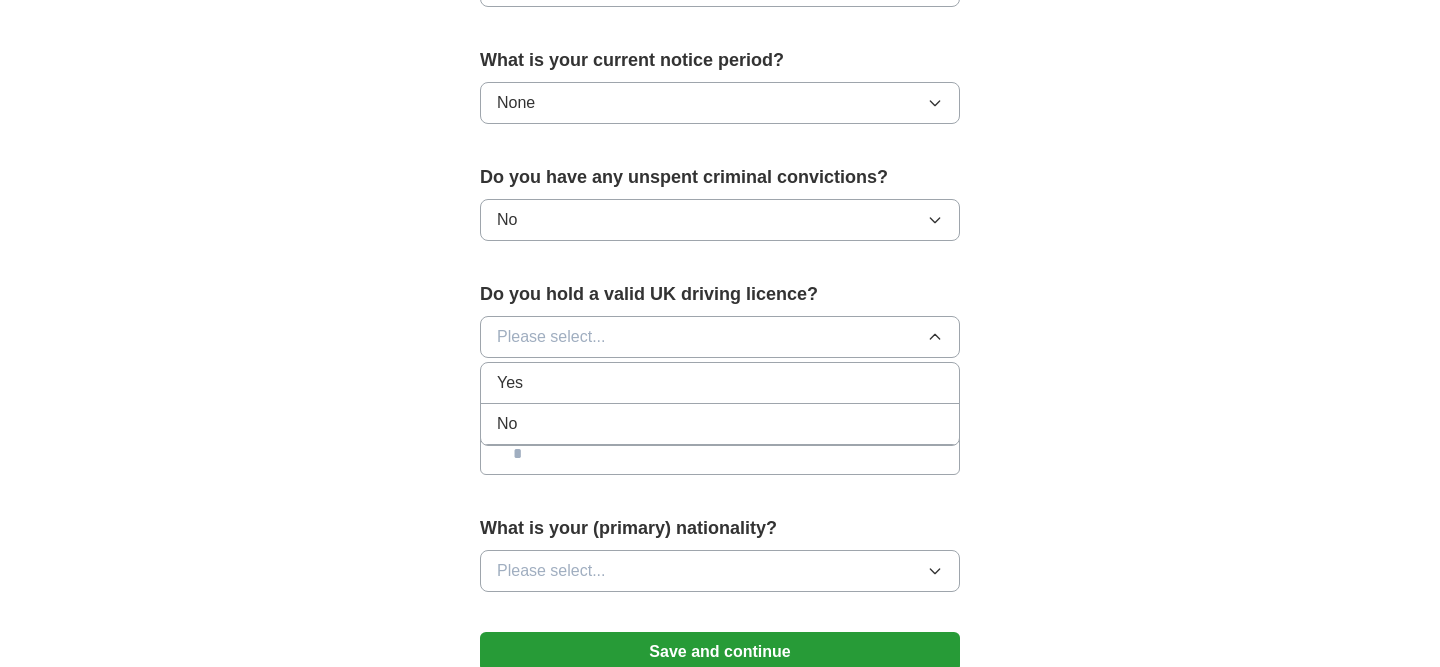 click on "Yes" at bounding box center (510, 383) 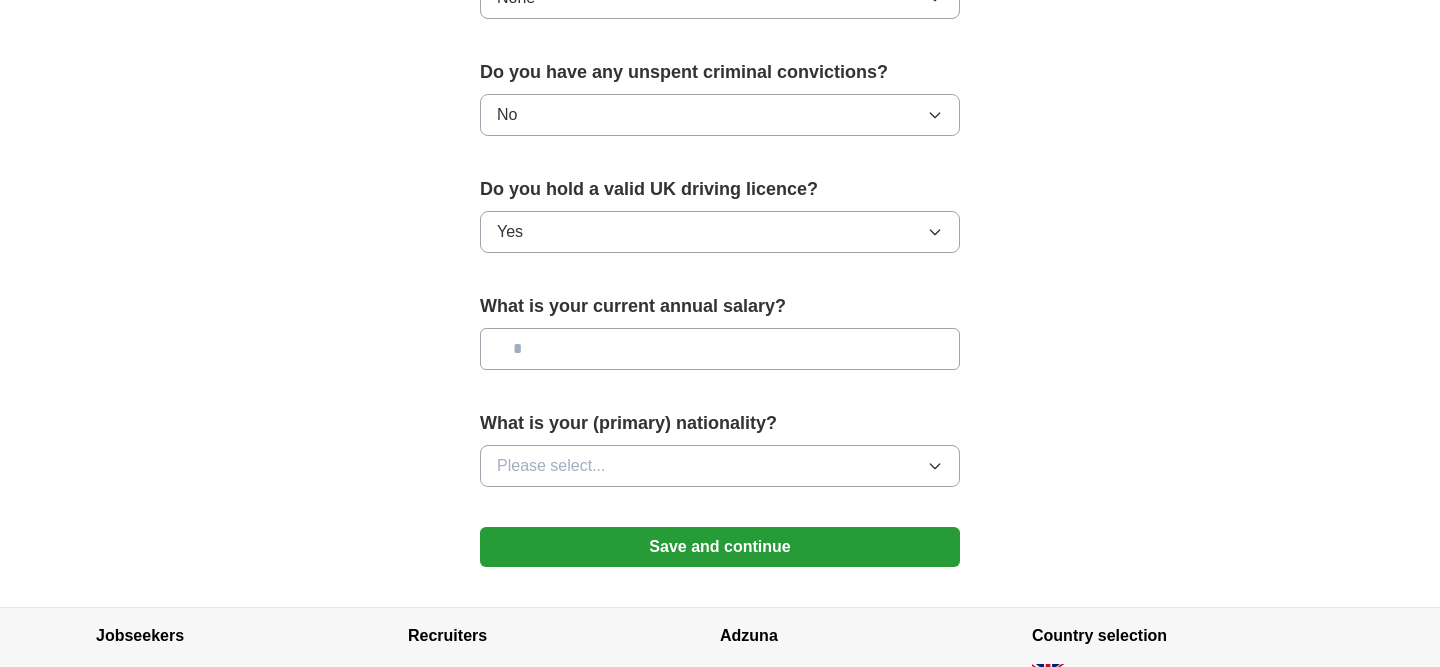 scroll, scrollTop: 1285, scrollLeft: 0, axis: vertical 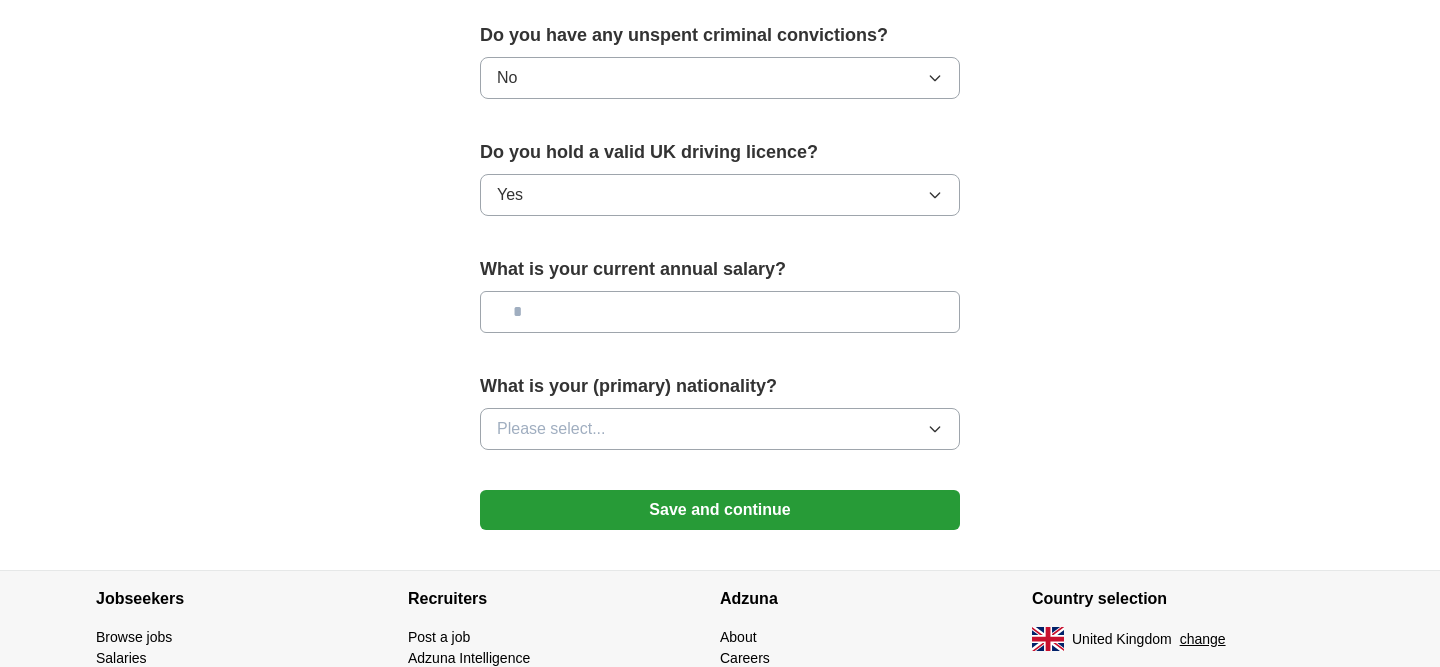 click at bounding box center [720, 312] 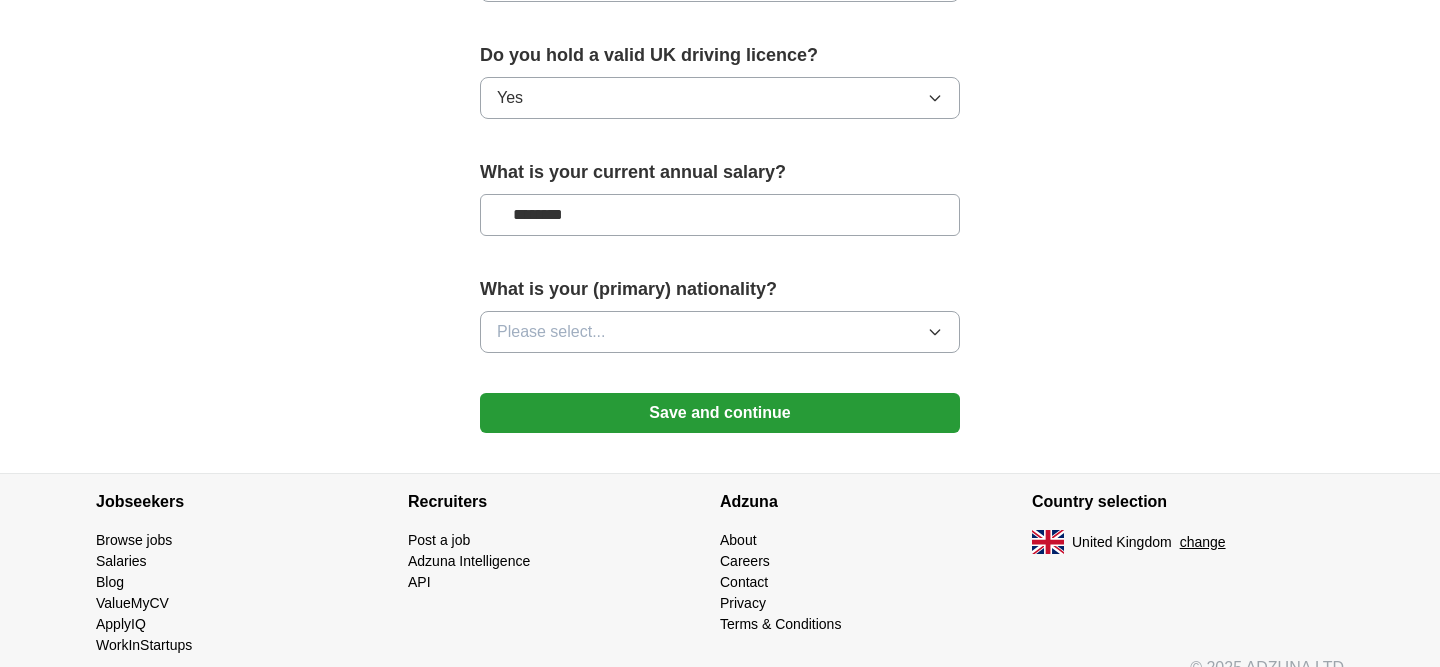 scroll, scrollTop: 1411, scrollLeft: 0, axis: vertical 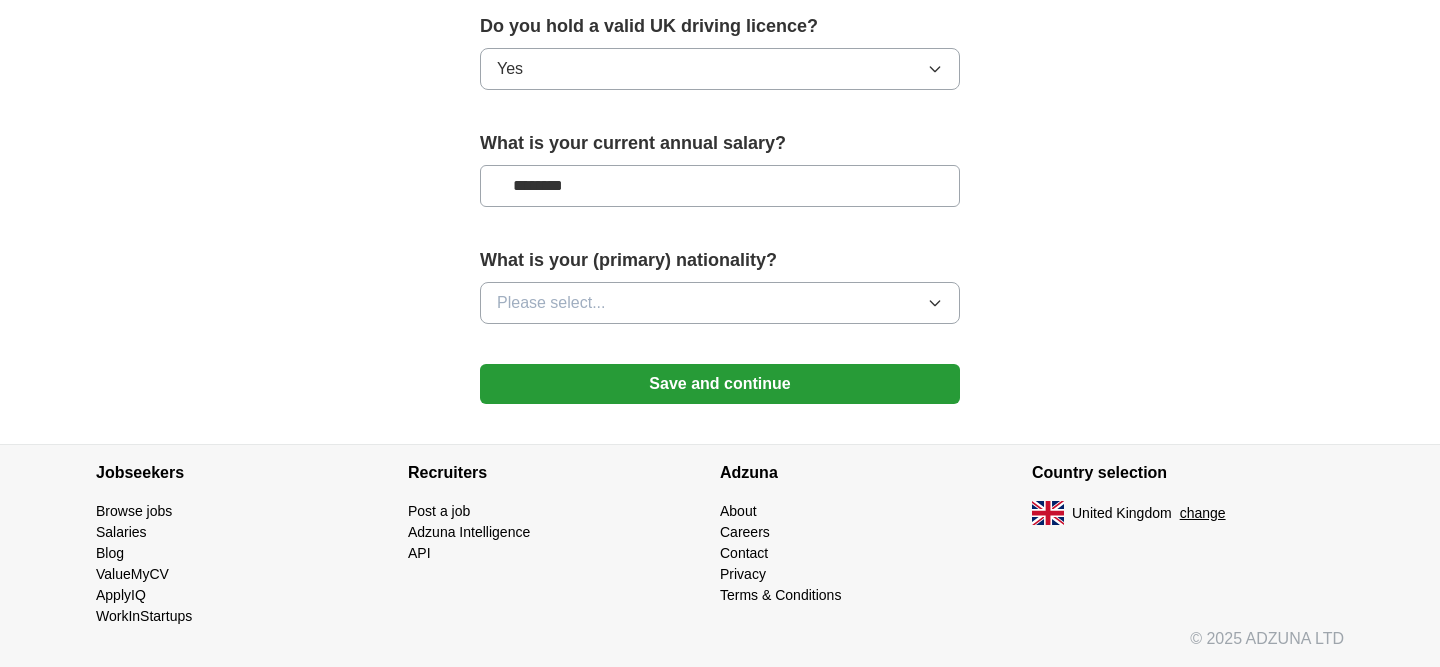 type on "********" 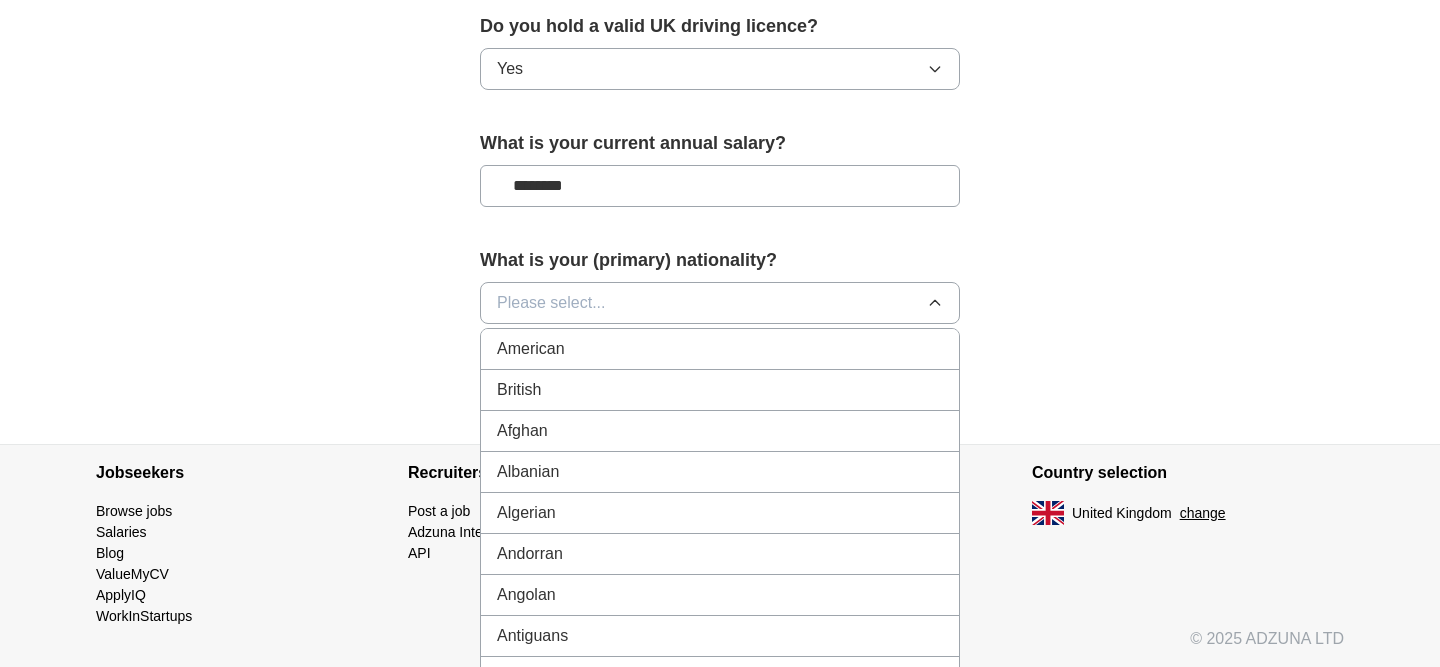 type 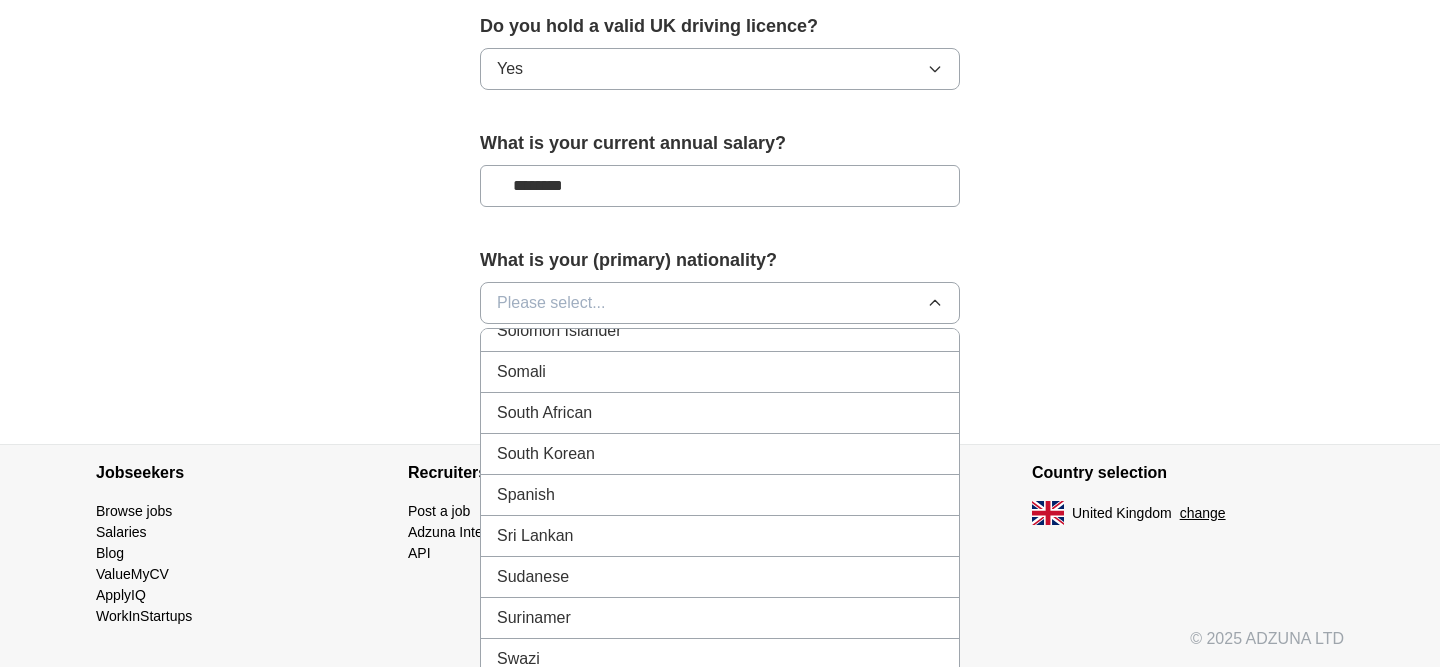 scroll, scrollTop: 6588, scrollLeft: 0, axis: vertical 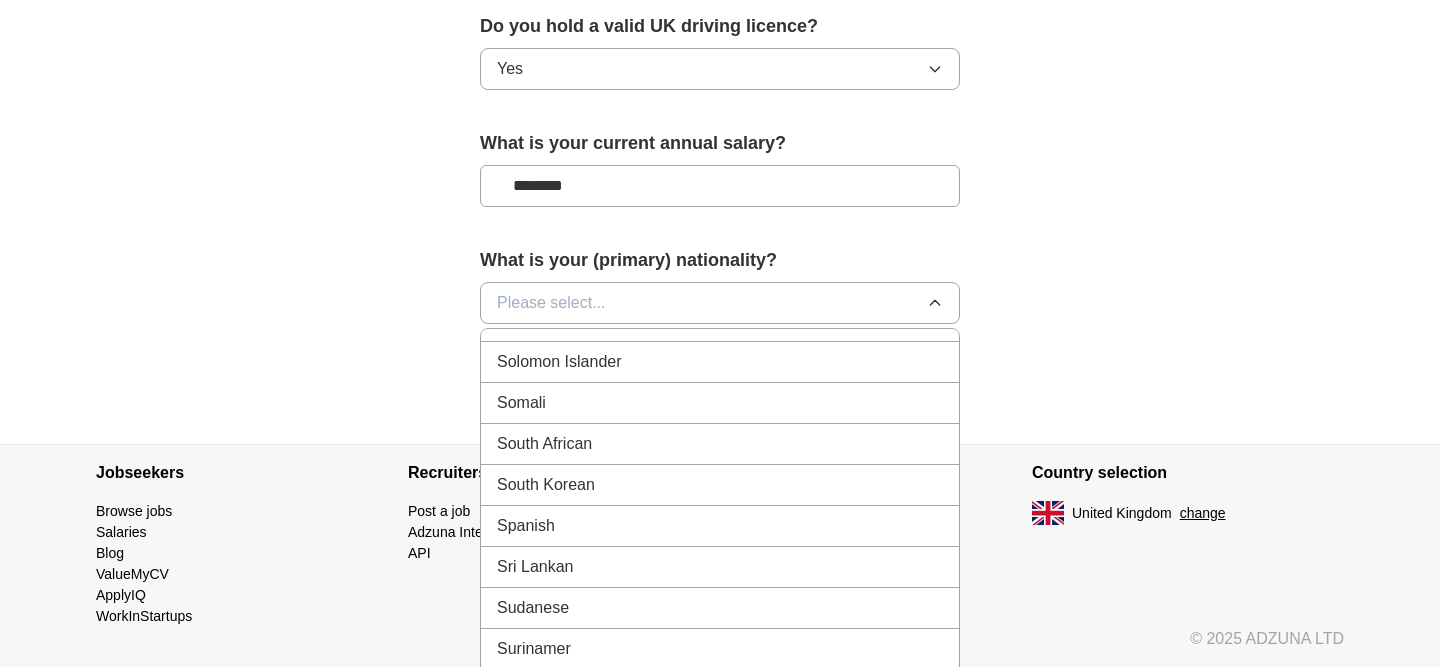 click on "Spanish" at bounding box center [526, 526] 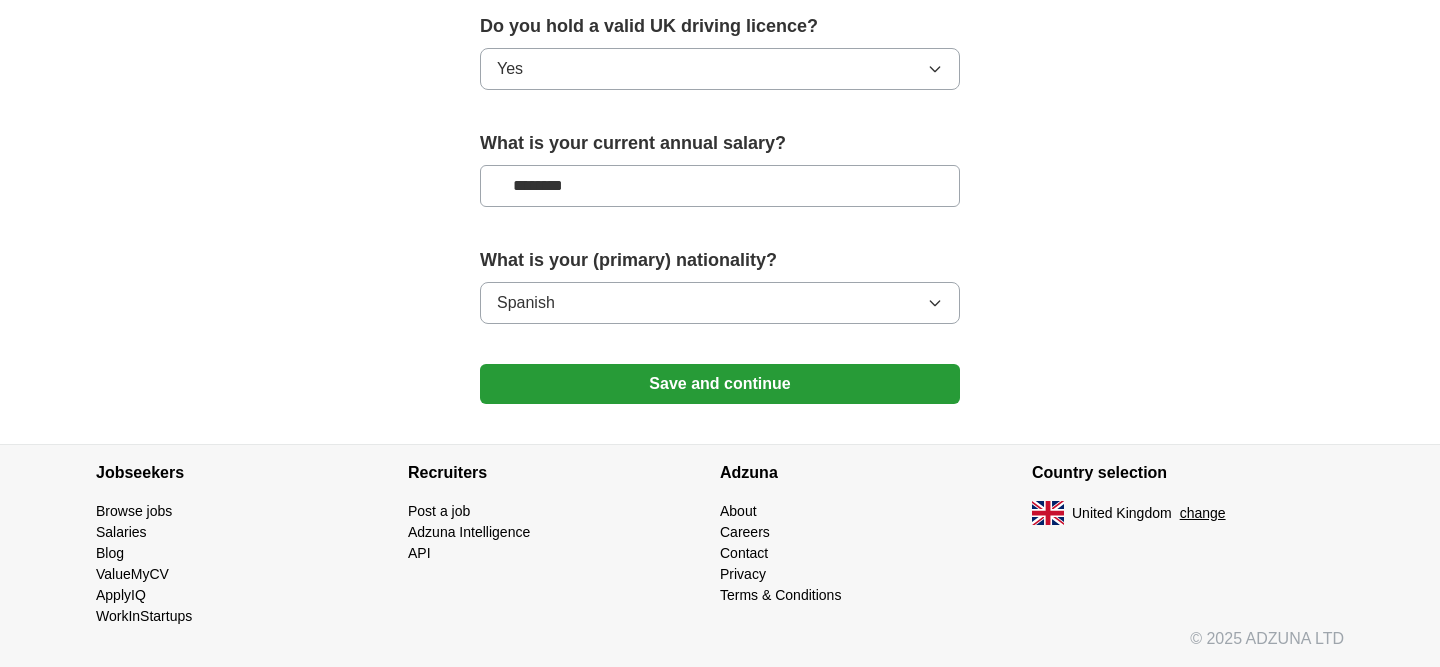 click on "Save and continue" at bounding box center [720, 384] 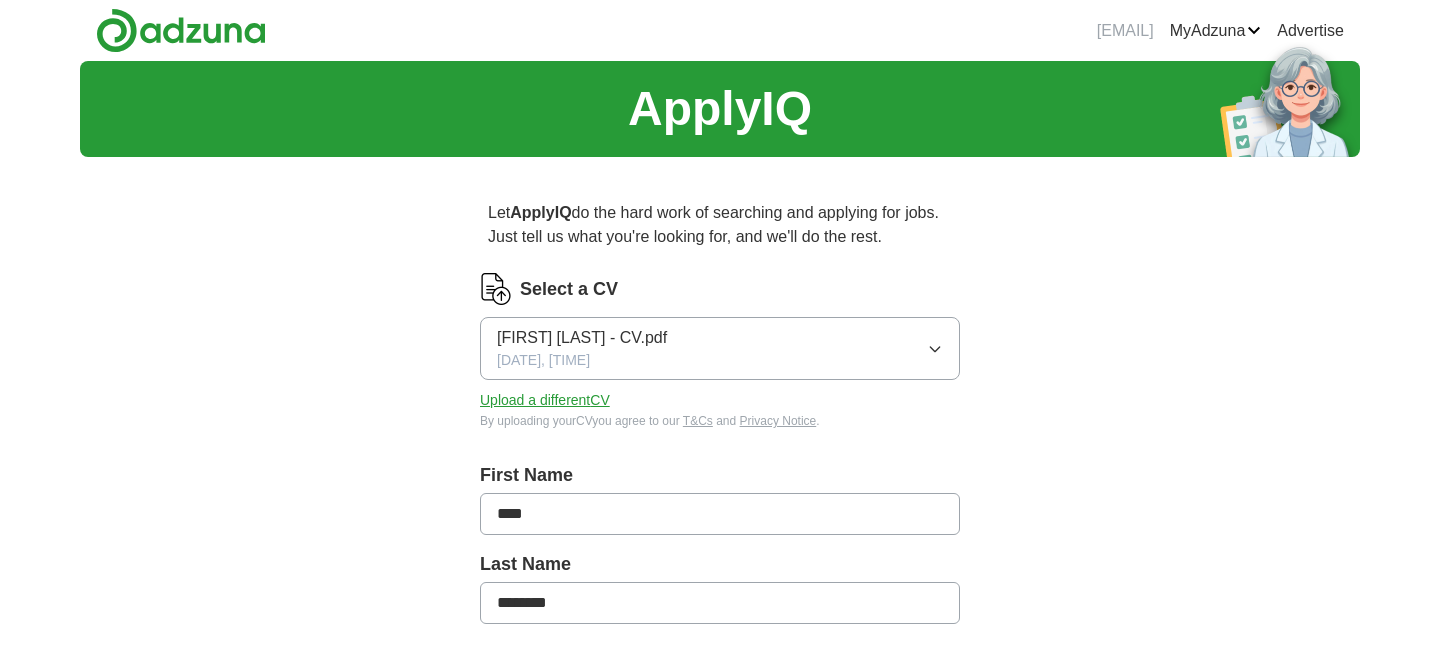 scroll, scrollTop: 0, scrollLeft: 0, axis: both 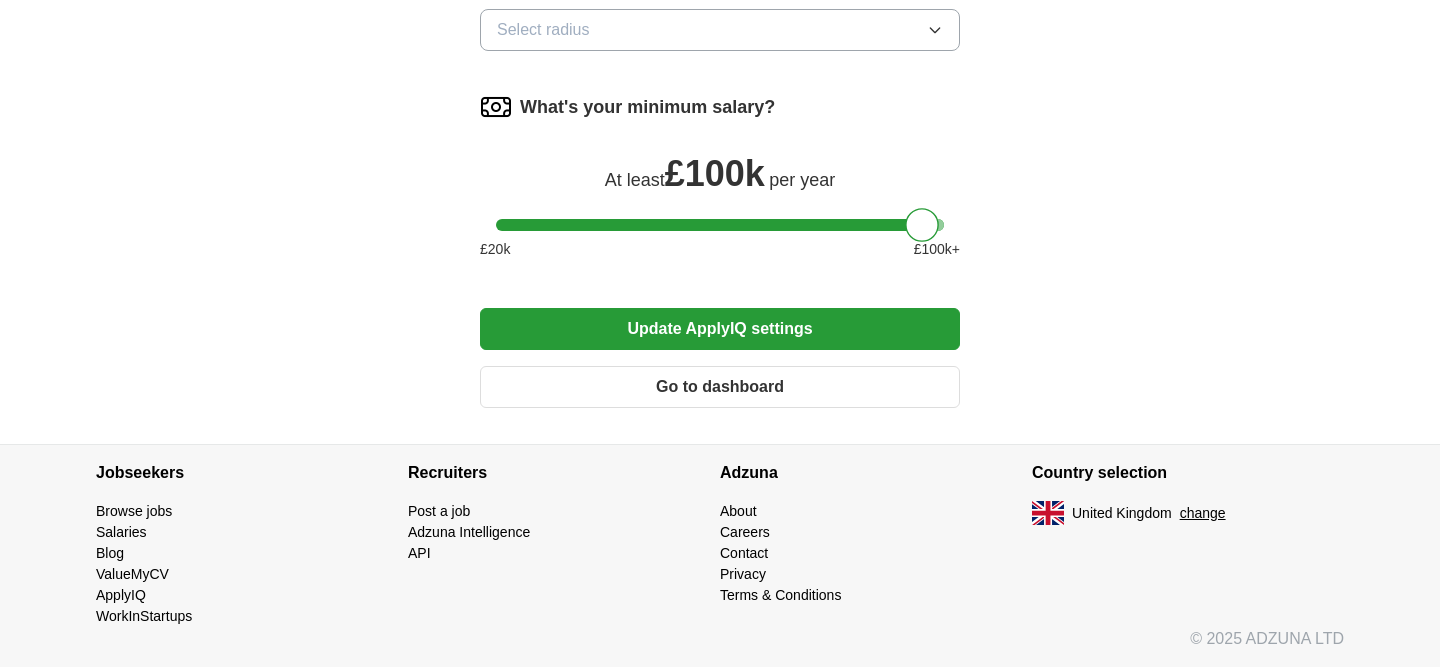 click on "Update ApplyIQ settings" at bounding box center (720, 329) 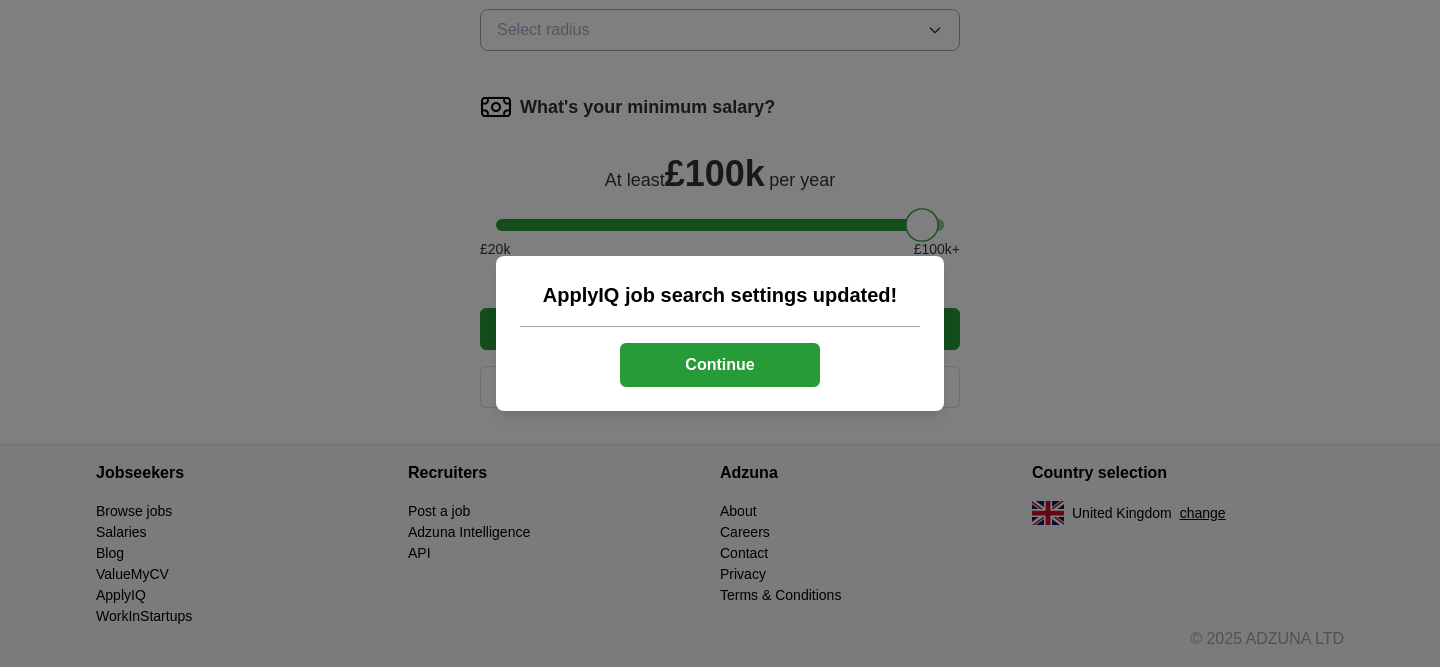 click on "Continue" at bounding box center (720, 365) 